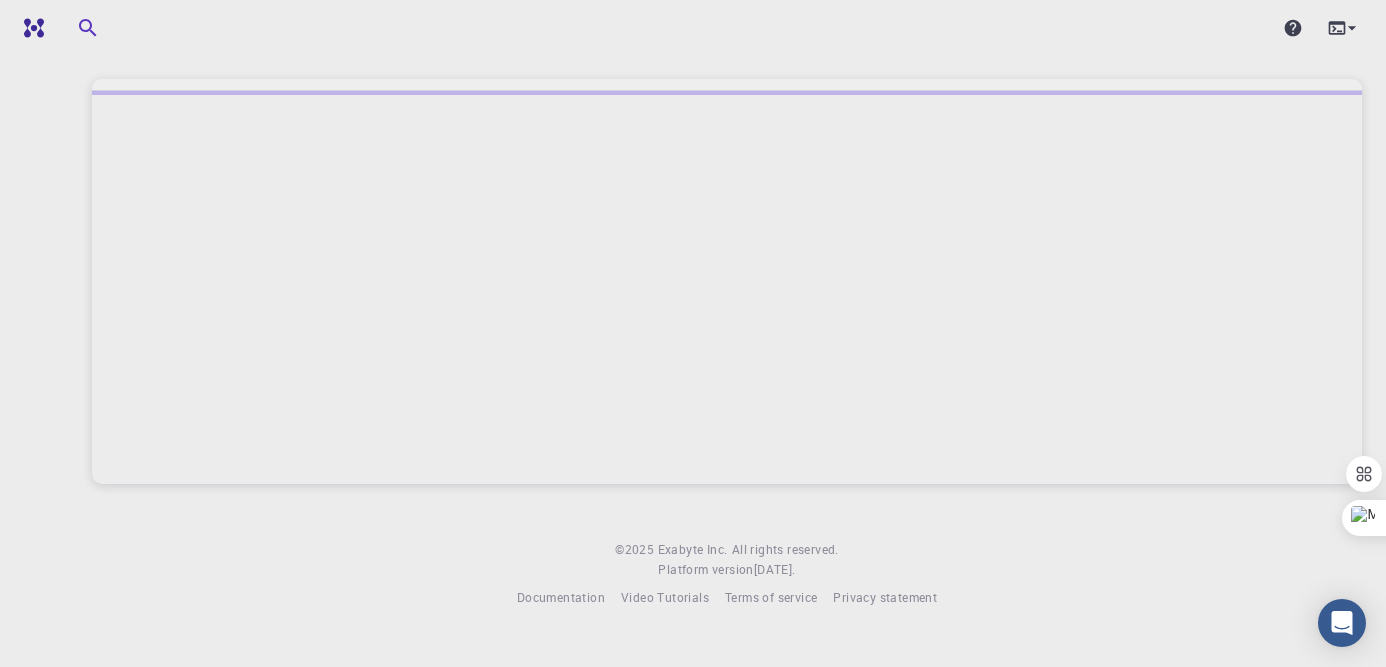 scroll, scrollTop: 0, scrollLeft: 0, axis: both 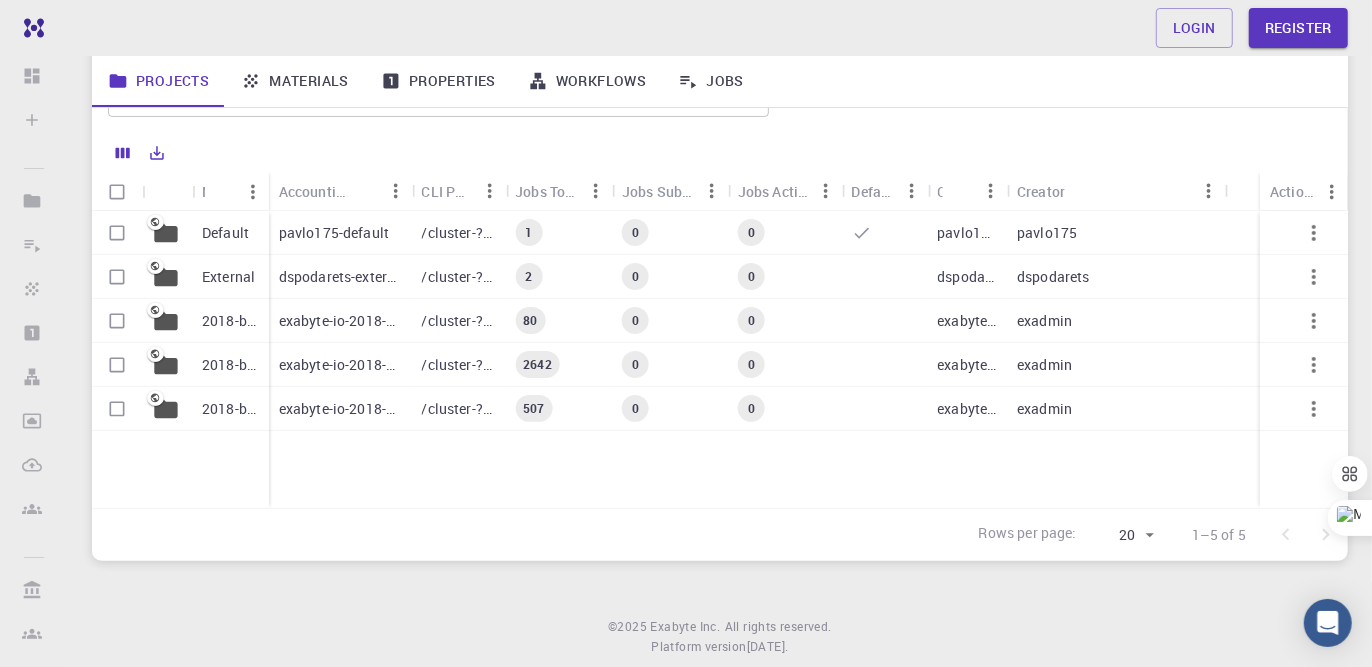 click on "Materials" at bounding box center (295, 81) 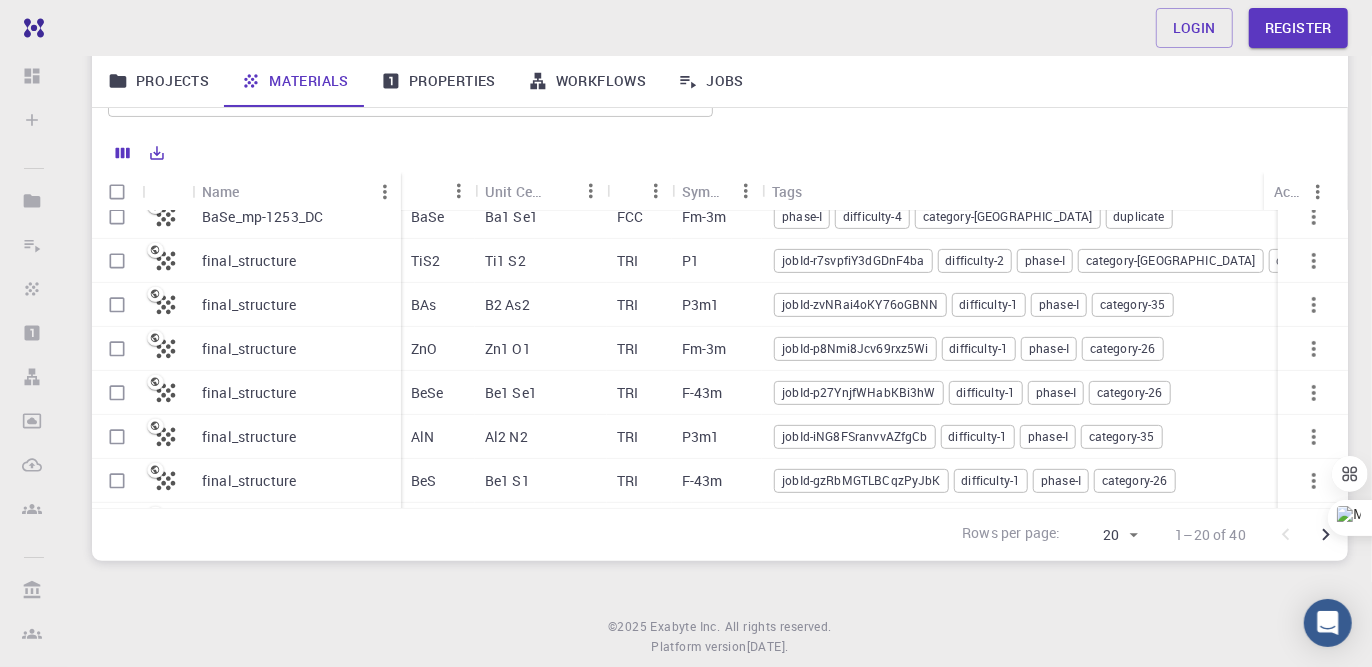 scroll, scrollTop: 595, scrollLeft: 0, axis: vertical 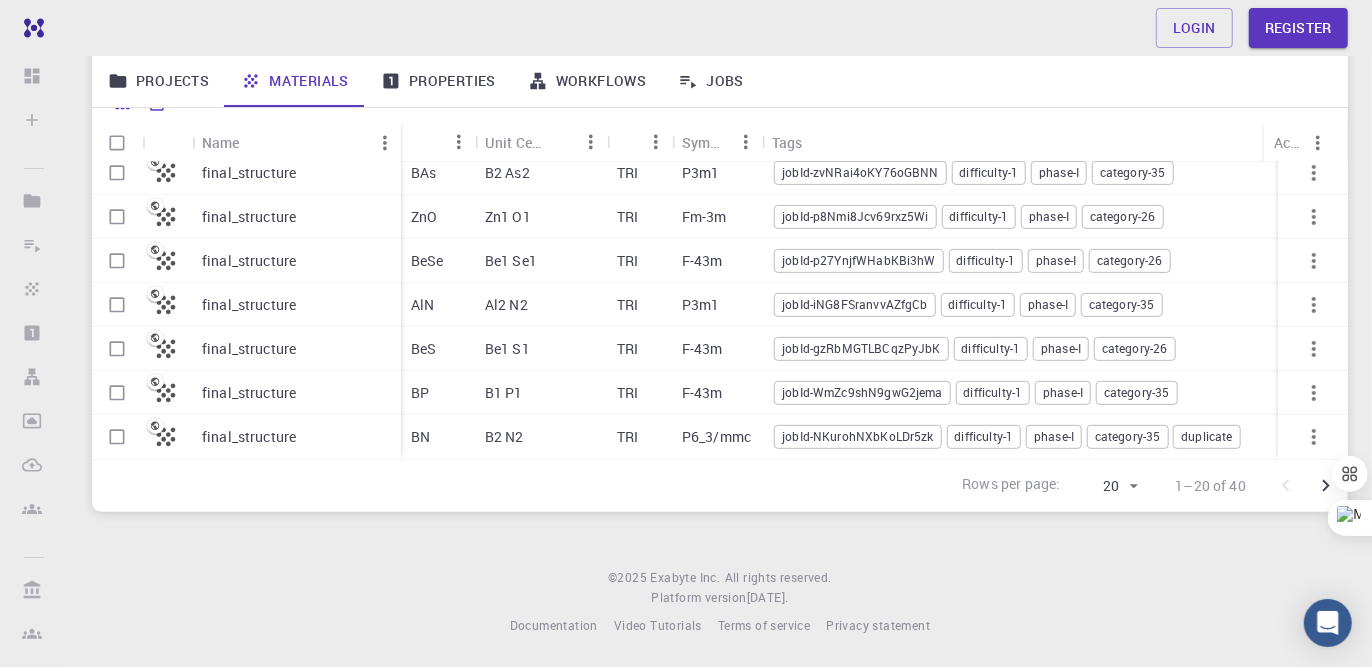 click on "Free Dashboard Sign In (Sign Up) to Access Create Sign In (Sign Up) to Access New Job New Material Create Material Upload File Import from Bank Import from 3rd Party New Workflow New Project Projects Sign In (Sign Up) to Access Jobs Sign In (Sign Up) to Access Materials Sign In (Sign Up) to Access Properties Sign In (Sign Up) to Access Workflows Sign In (Sign Up) to Access Dropbox Sign In (Sign Up) to Access External Uploads Sign In (Sign Up) to Access Teams Sign In (Sign Up) to Access Bank Sign In (Sign Up) to Access Materials Workflows Accounts Sign In (Sign Up) to Access Shared with me Sign In (Sign Up) to Access Shared publicly Sign In (Sign Up) to Access Shared externally Documentation Contact Support Compute load: Low Sign In (Sign Up) to Access Login Register Home Anyone on the web Shared Externally Externally accessible items Description Projects Materials Properties Workflows Jobs ​ Advanced Name Formula Unit Cell Formula Lattice Symmetry Tags Non-periodic Default Shared Actions" at bounding box center (686, 219) 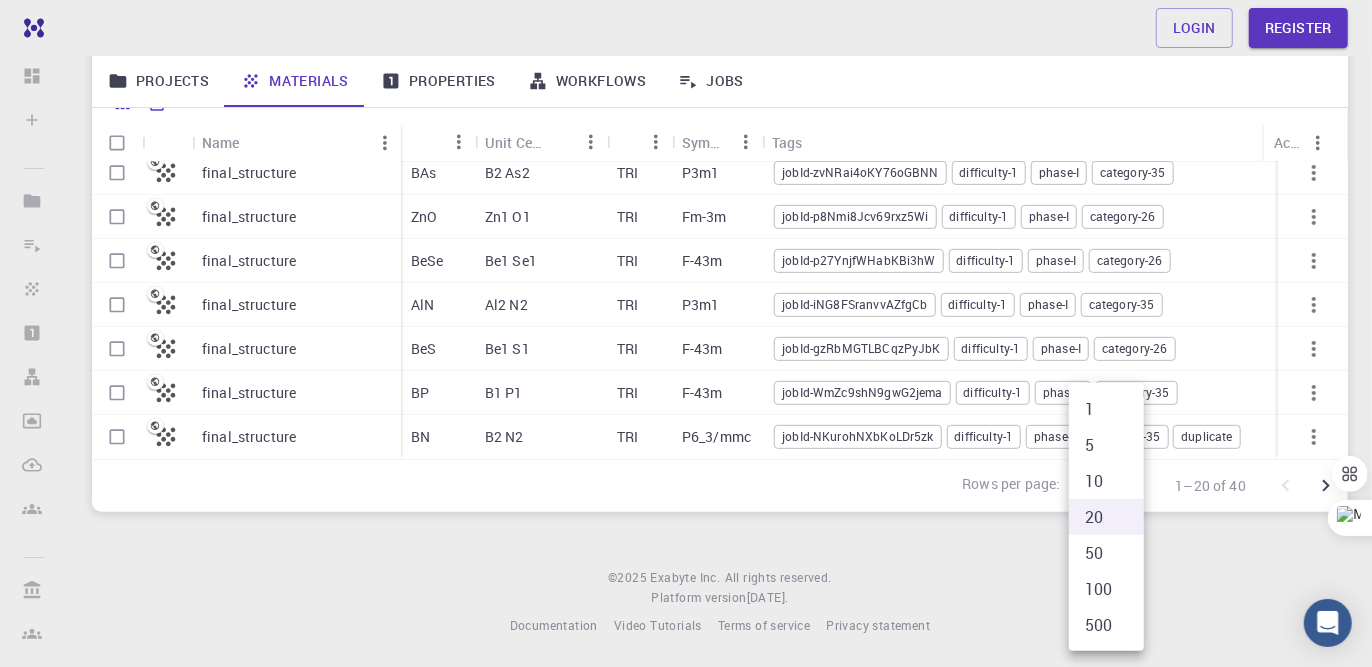 click on "500" at bounding box center [1106, 625] 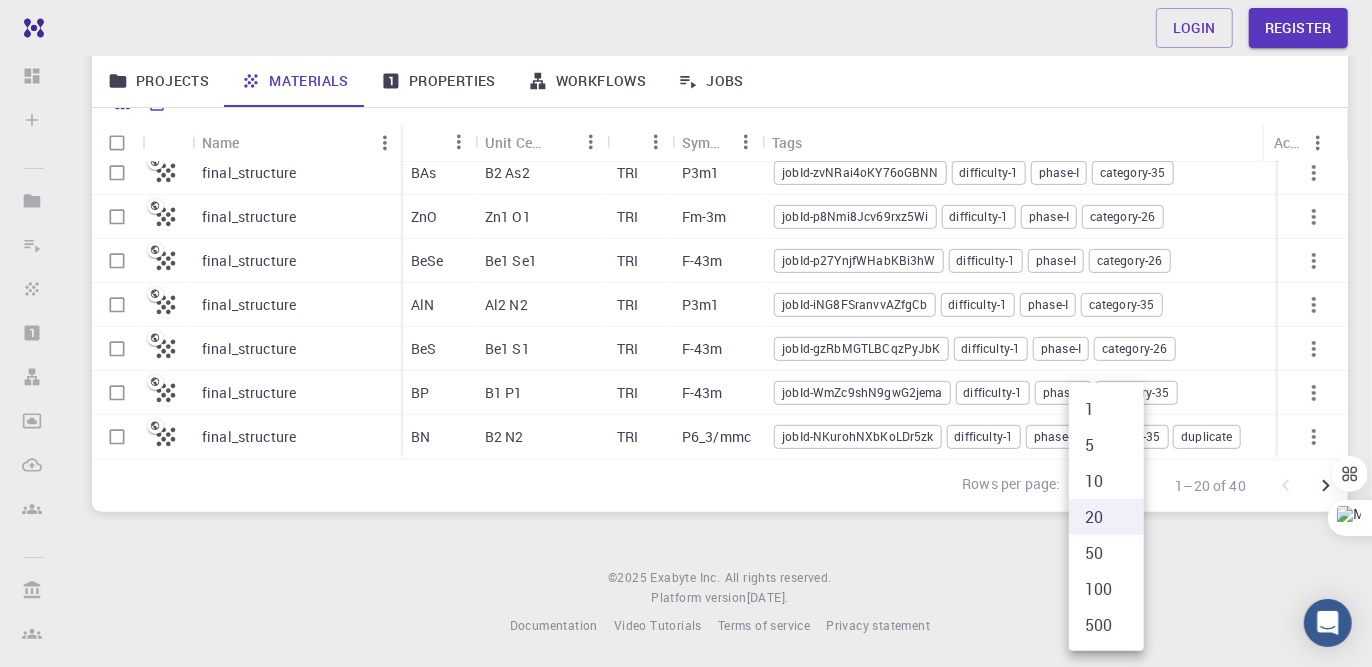 type on "500" 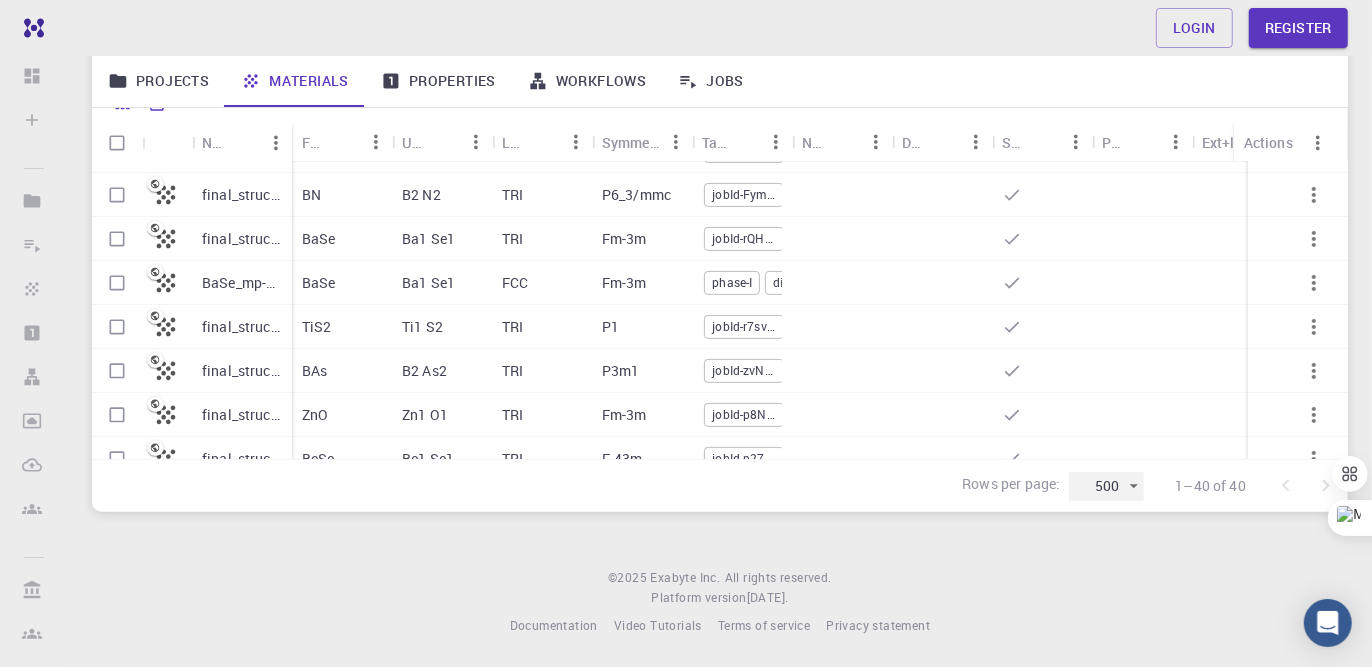 scroll, scrollTop: 0, scrollLeft: 0, axis: both 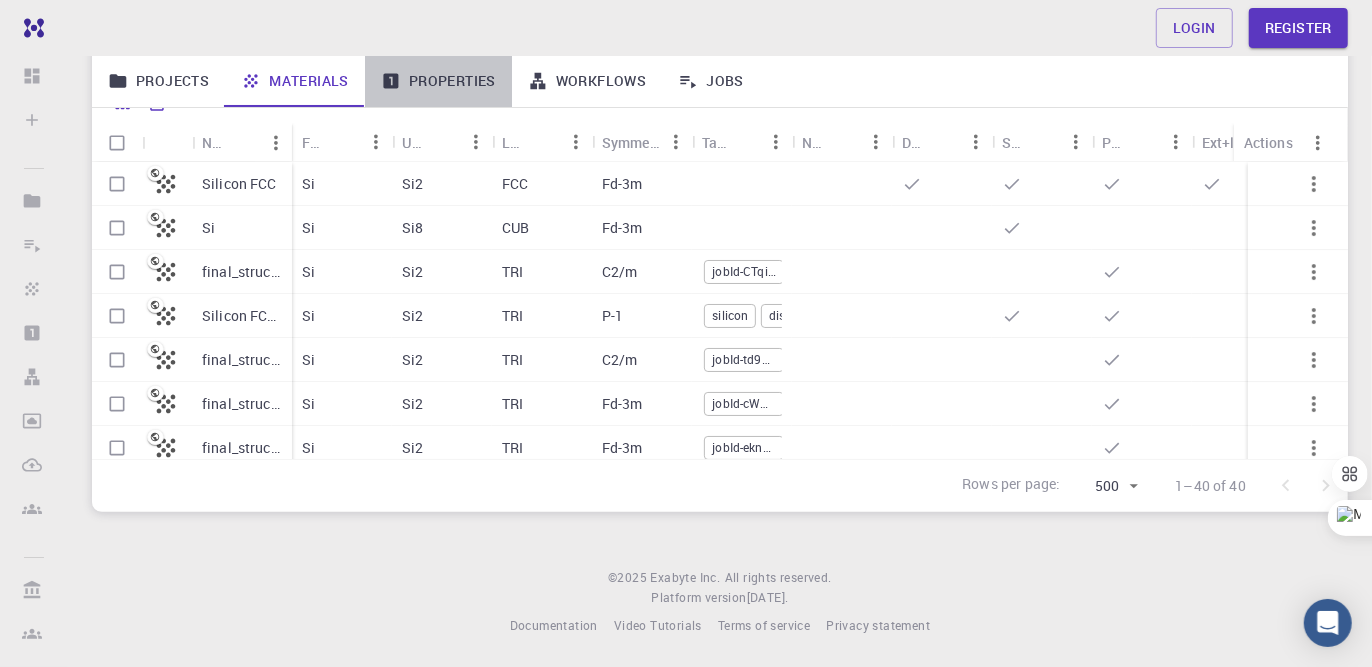 click on "Properties" at bounding box center [438, 81] 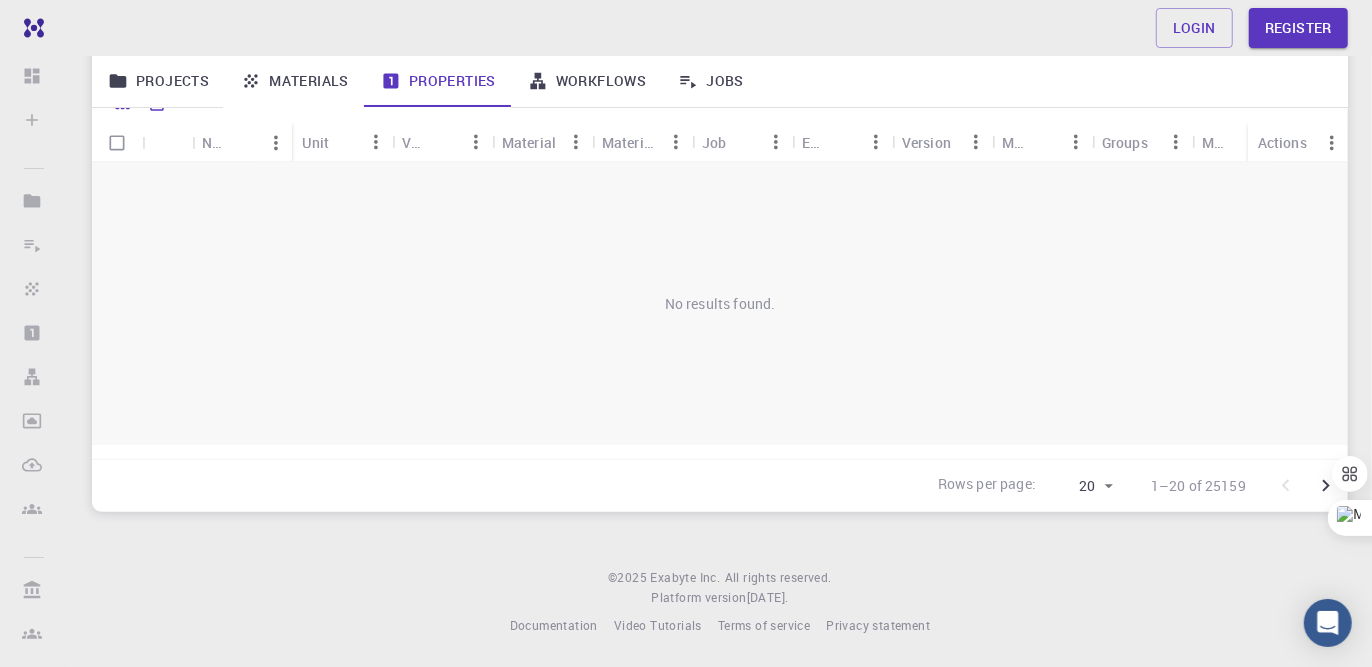 click on "Materials" at bounding box center [295, 81] 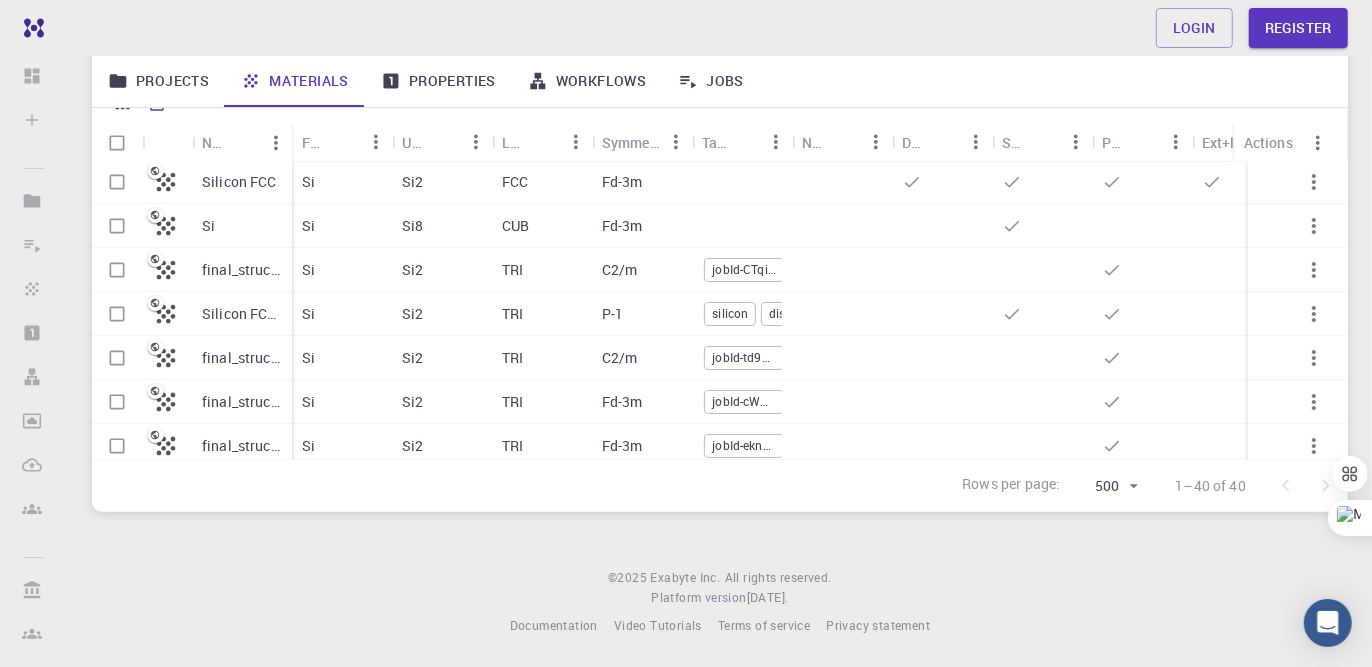 scroll, scrollTop: 0, scrollLeft: 0, axis: both 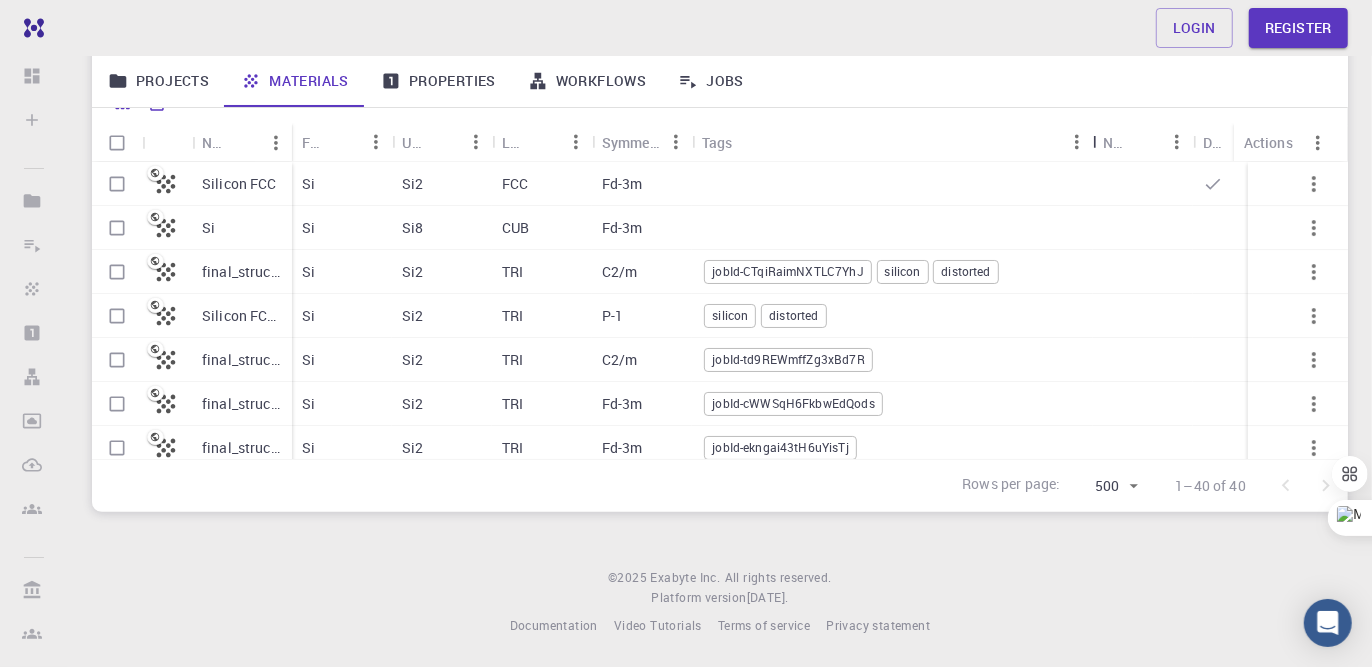 drag, startPoint x: 792, startPoint y: 137, endPoint x: 1093, endPoint y: 153, distance: 301.42496 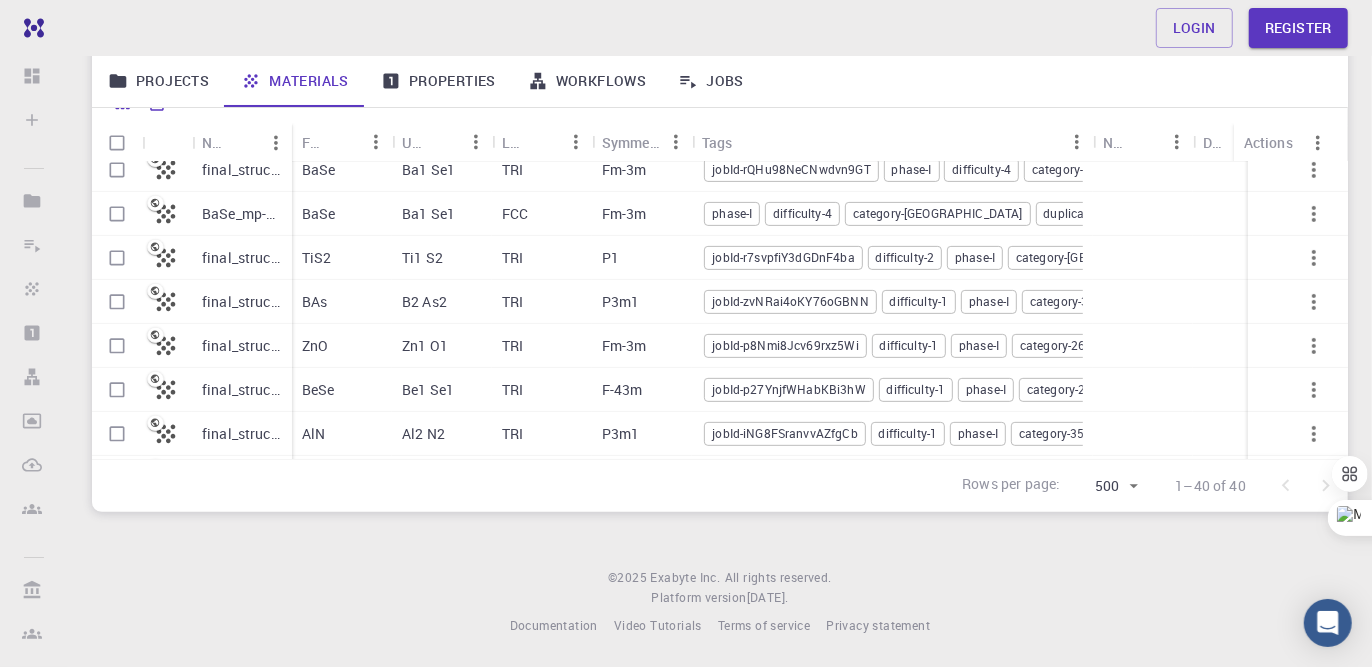 scroll, scrollTop: 545, scrollLeft: 0, axis: vertical 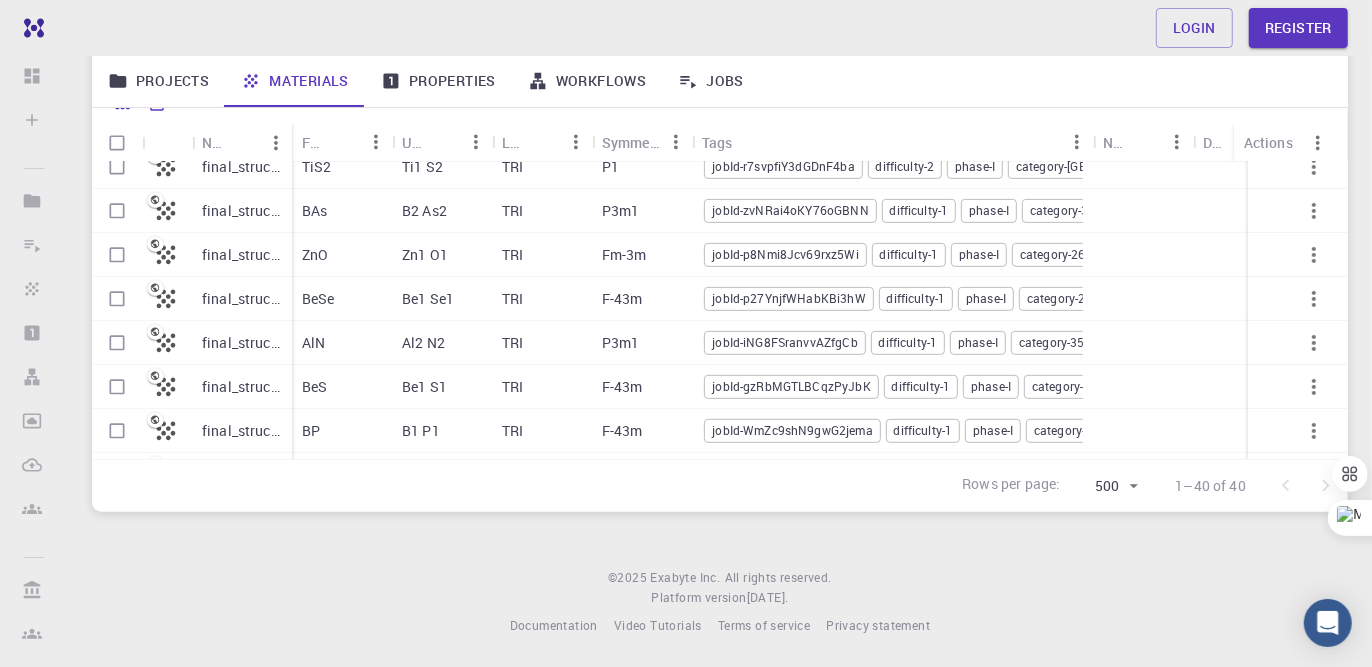 click on "TRI" at bounding box center (542, 255) 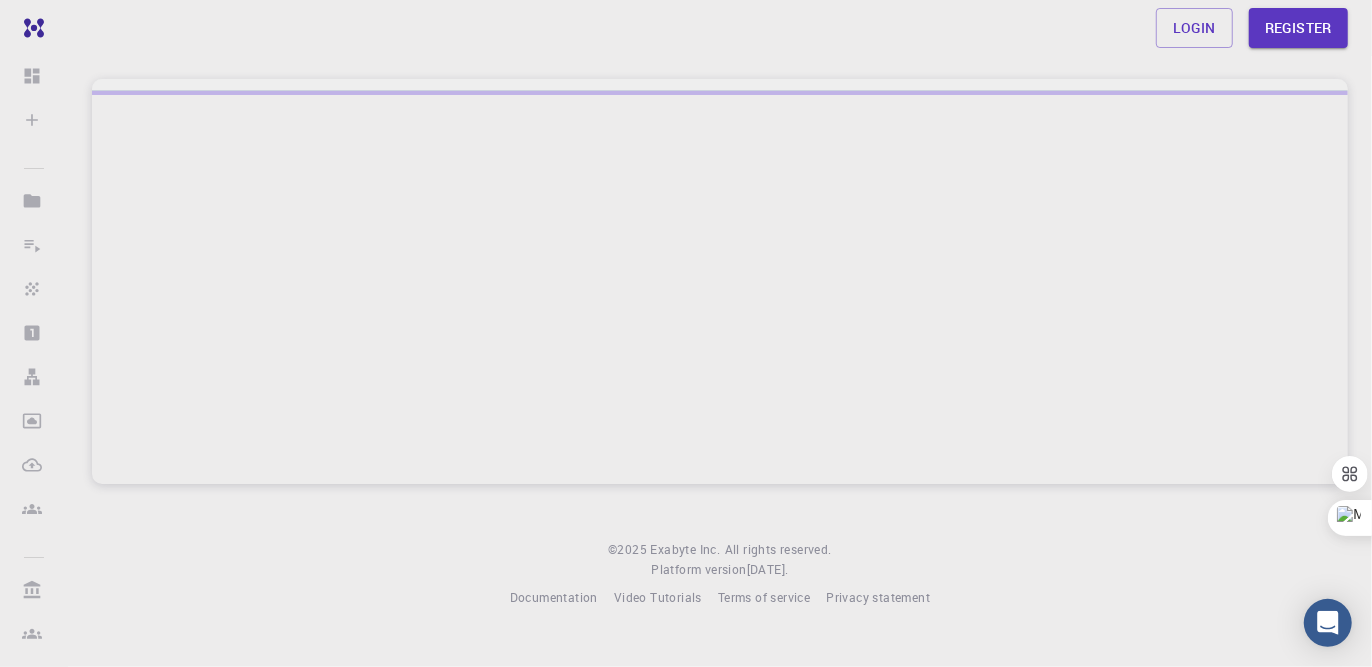 scroll, scrollTop: 0, scrollLeft: 0, axis: both 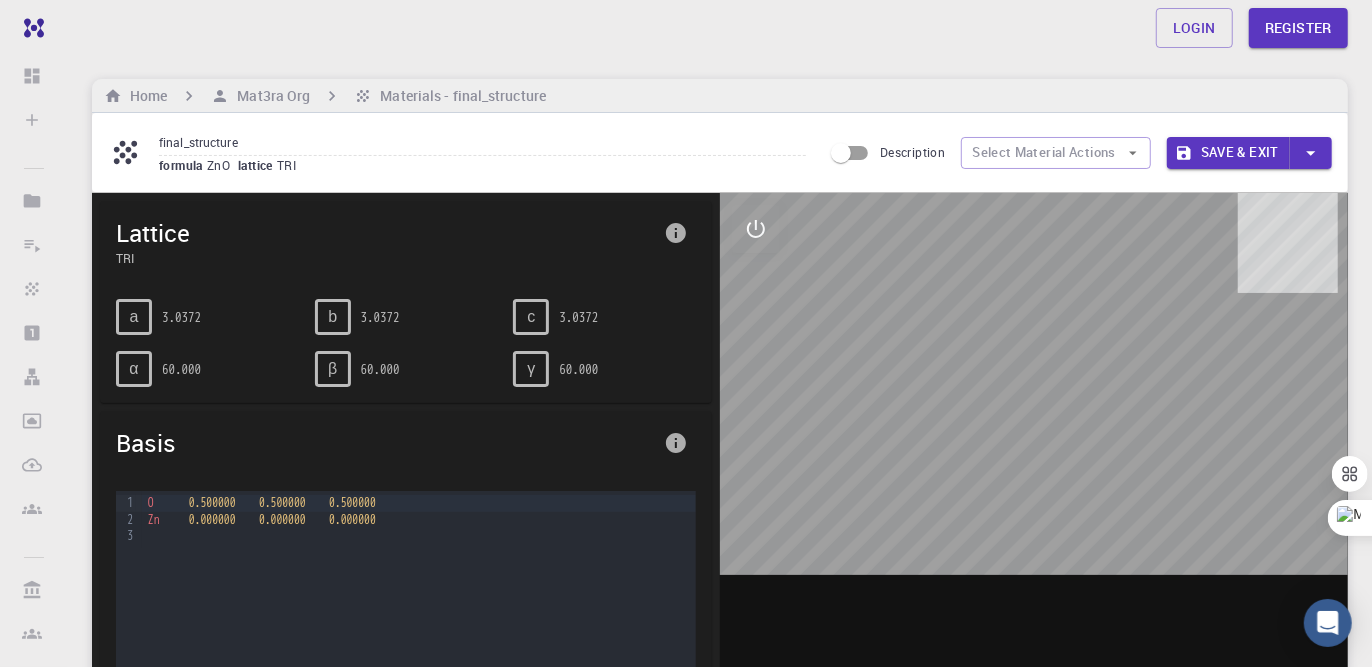 drag, startPoint x: 1041, startPoint y: 318, endPoint x: 988, endPoint y: 392, distance: 91.02197 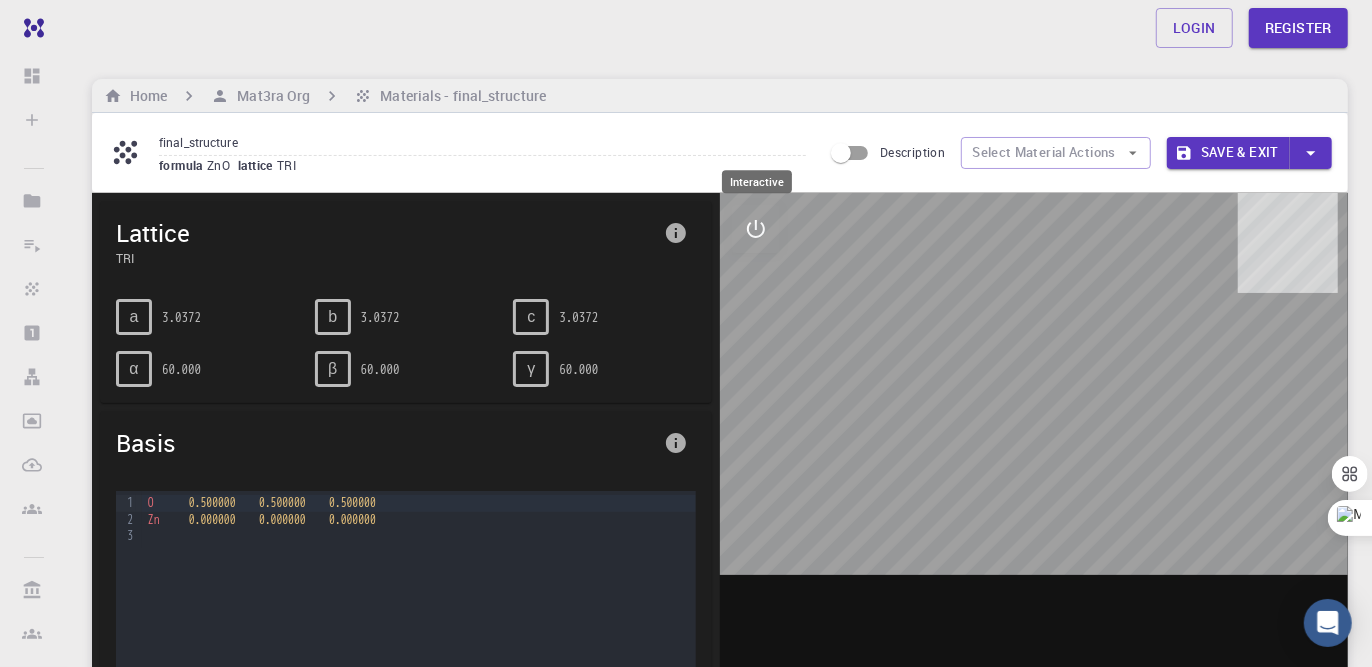 click 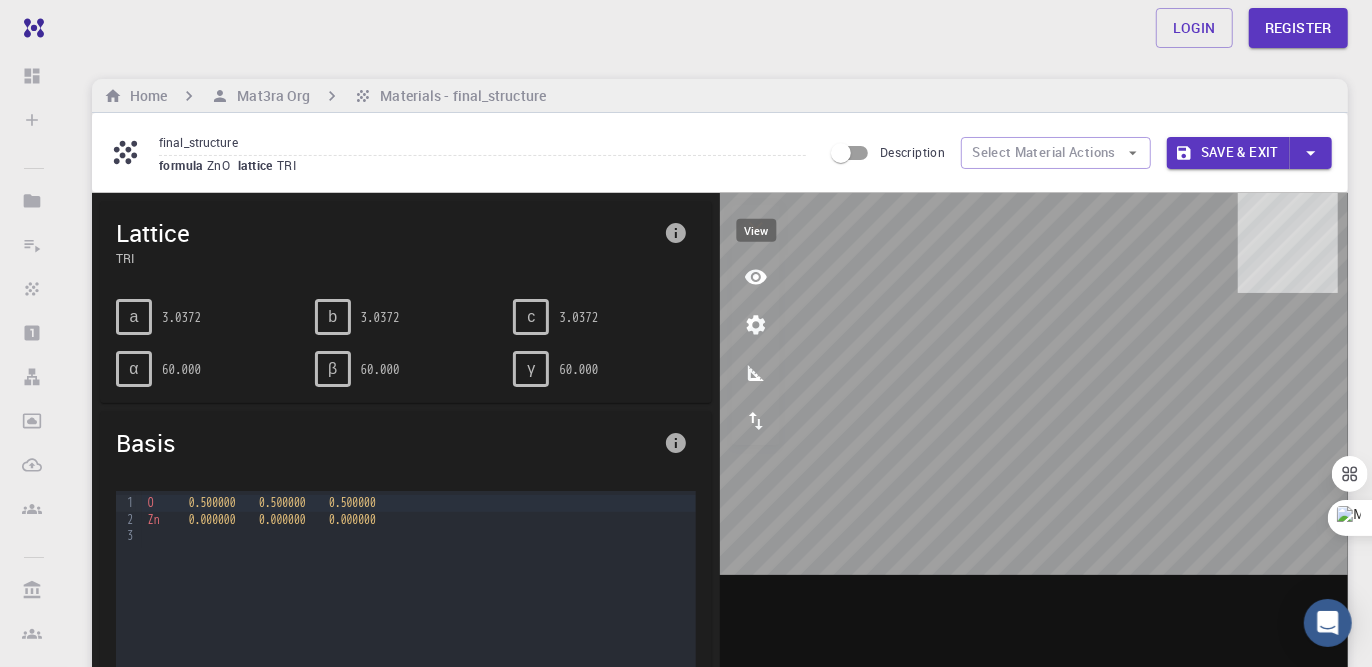 click 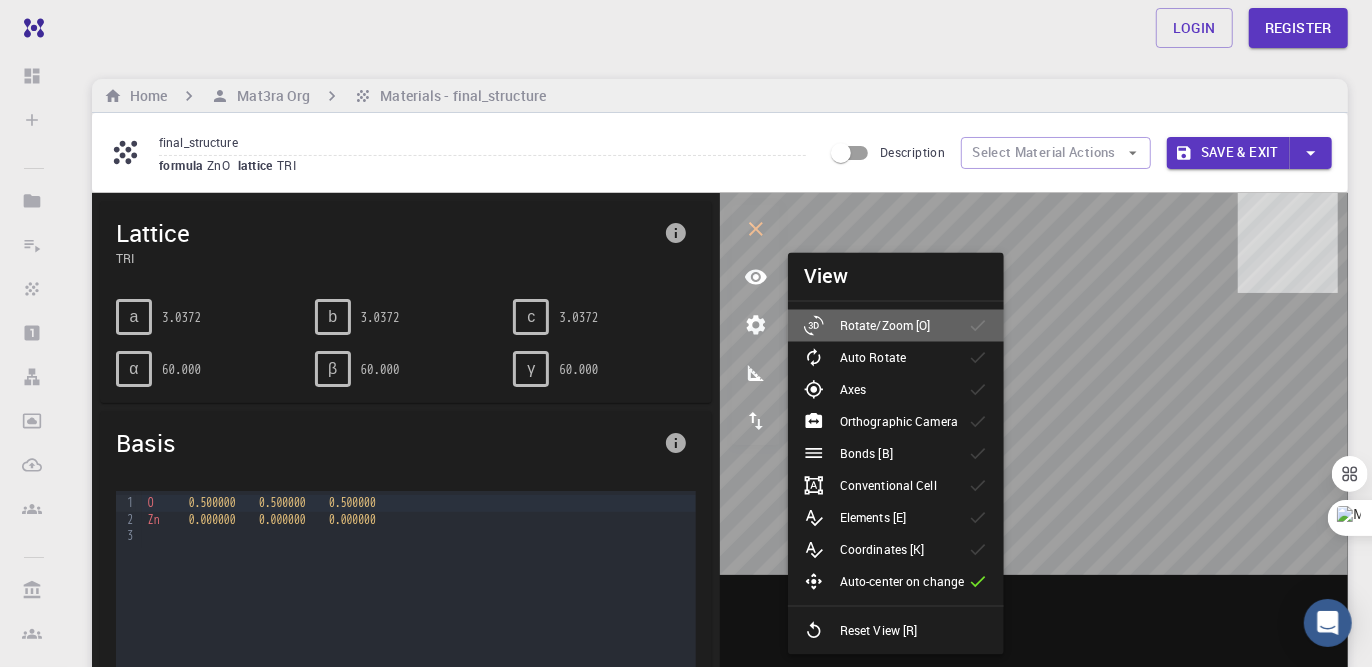click on "Rotate/Zoom [O]" at bounding box center [885, 326] 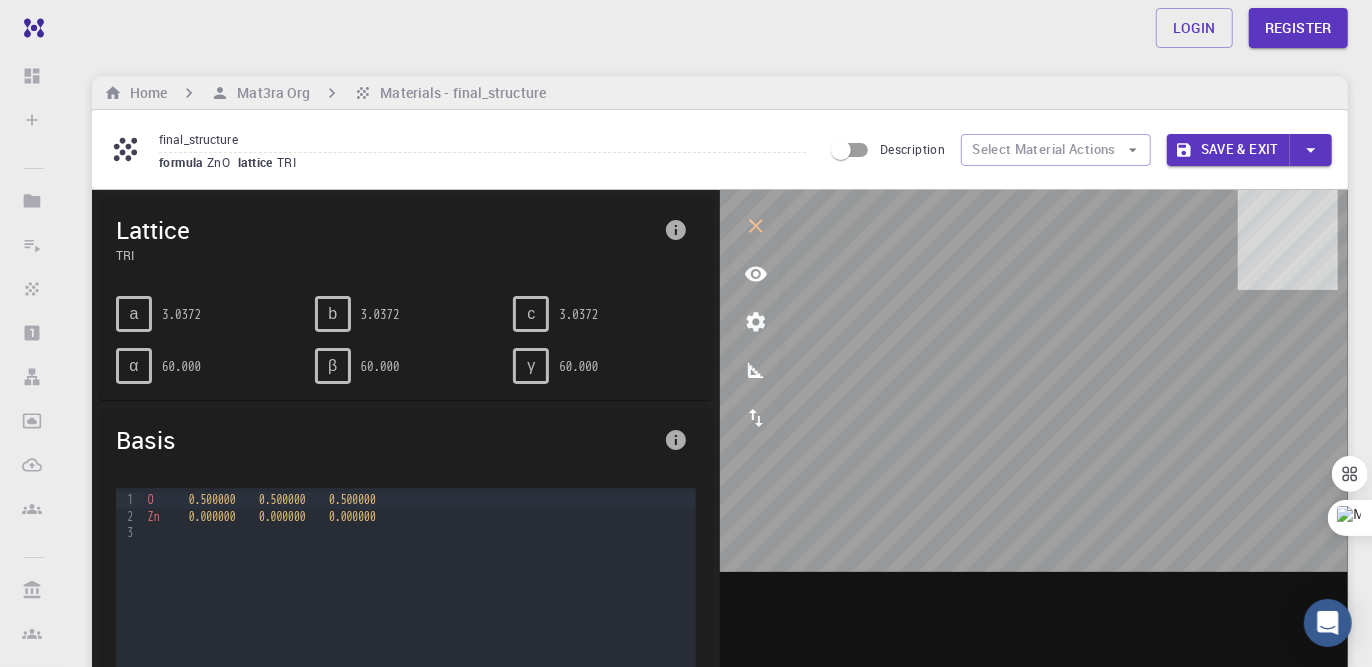 scroll, scrollTop: 0, scrollLeft: 0, axis: both 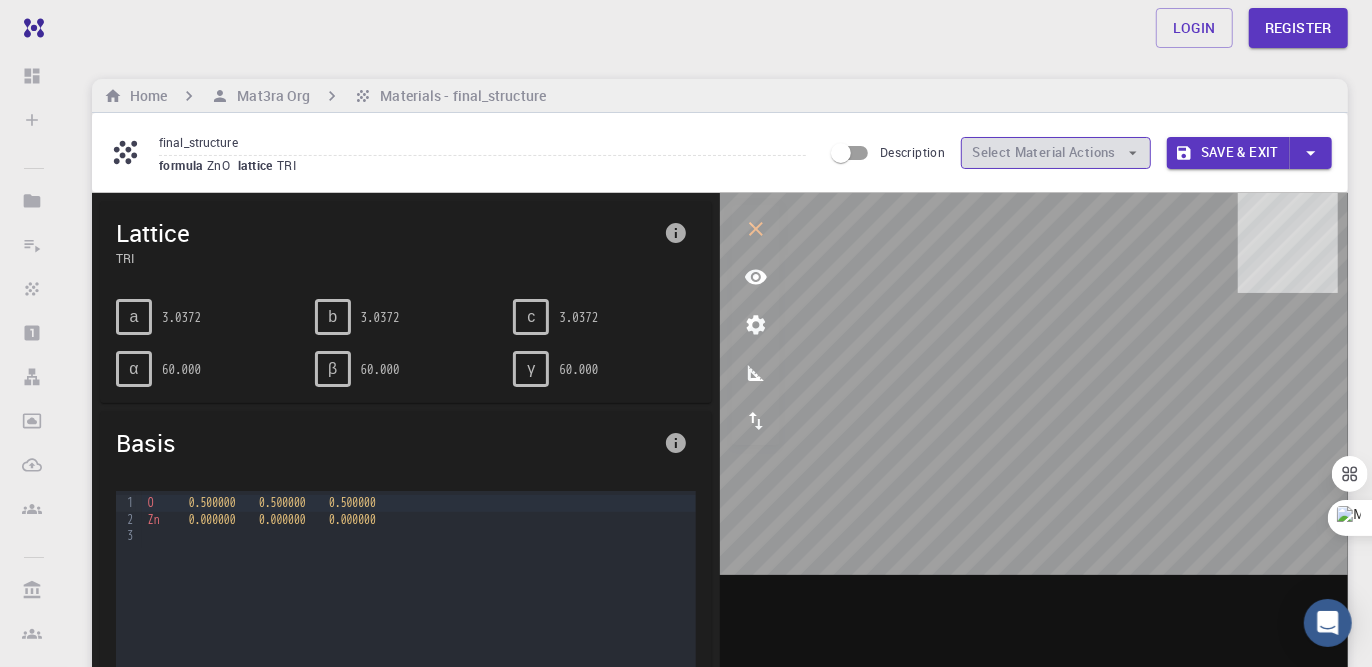 click on "Select Material Actions" at bounding box center [1056, 153] 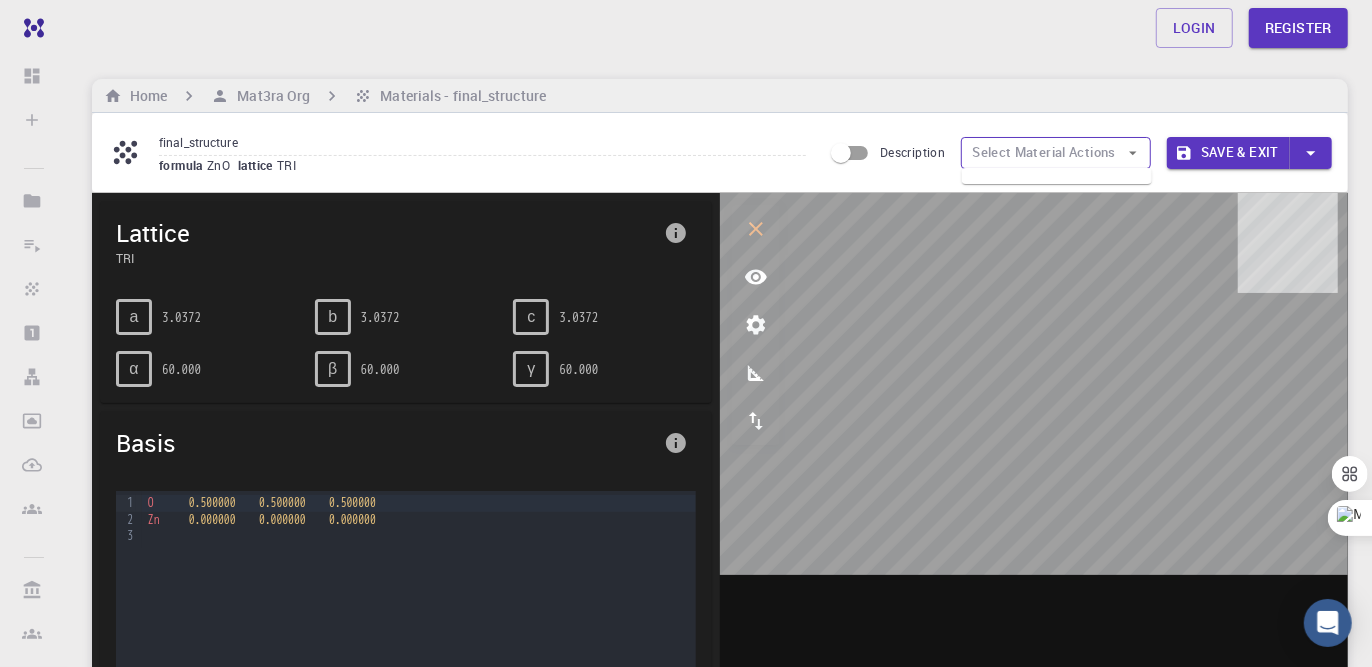 click 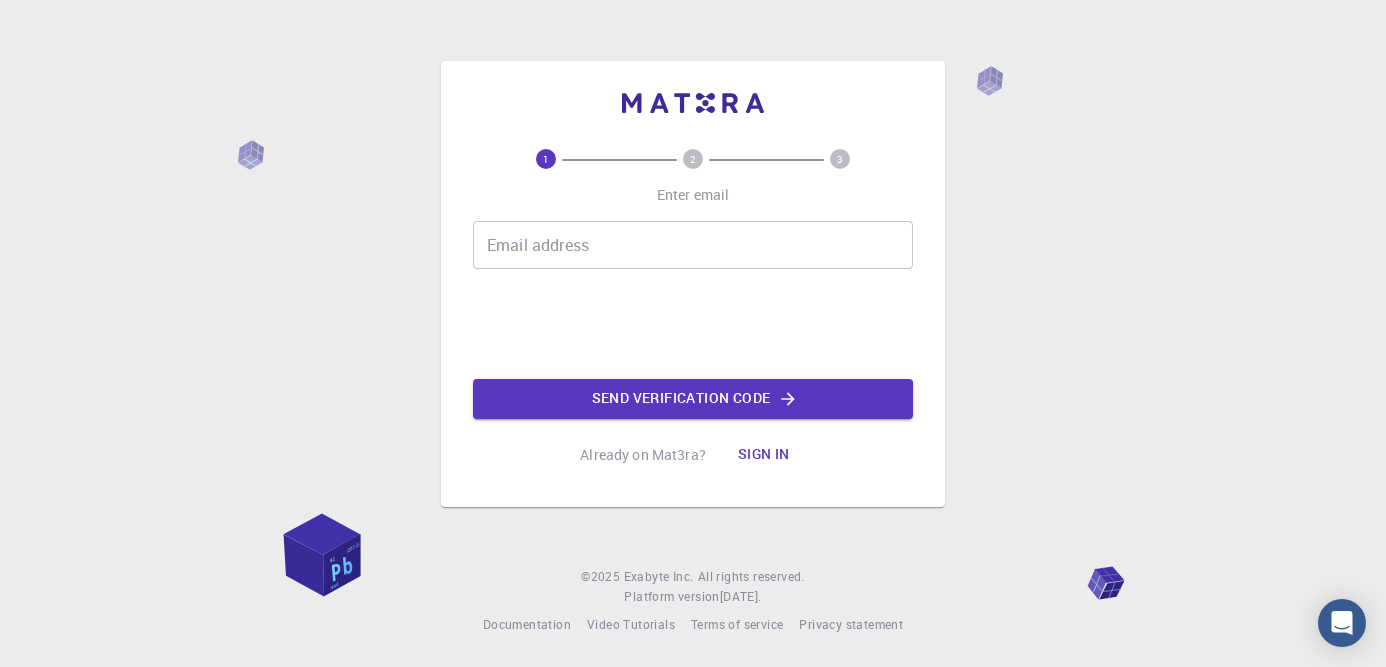 scroll, scrollTop: 0, scrollLeft: 0, axis: both 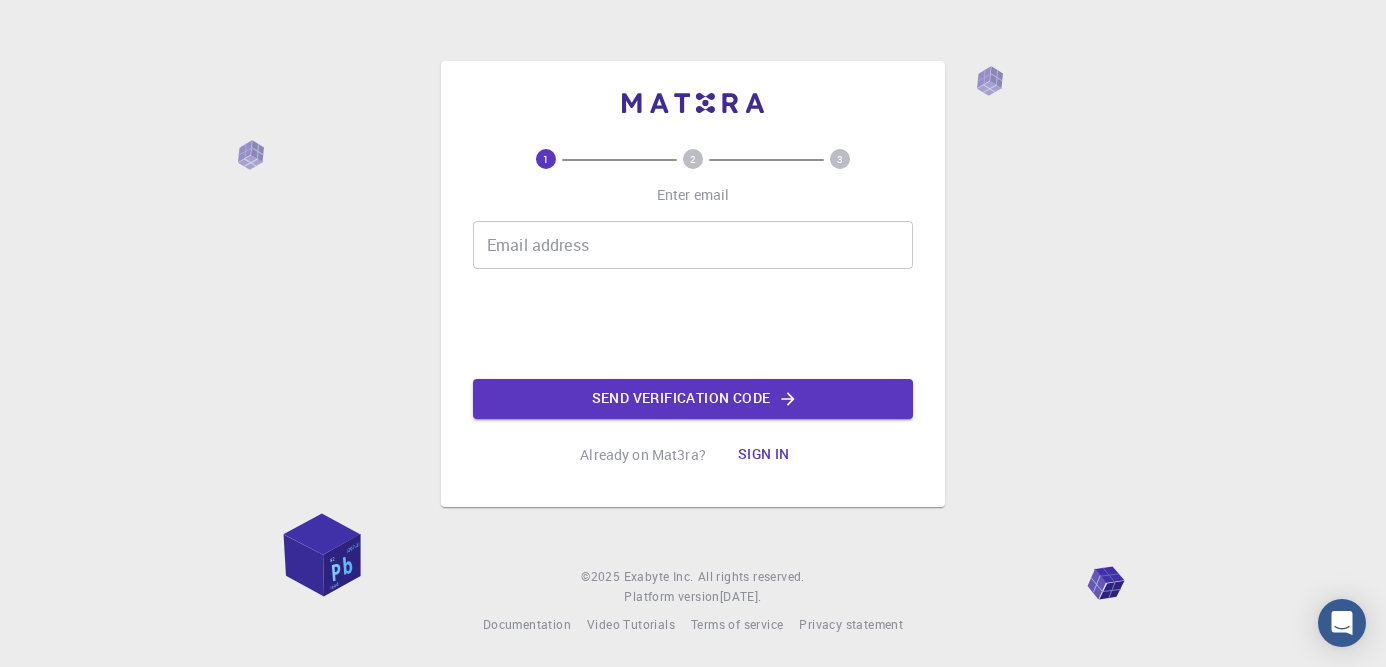 drag, startPoint x: 0, startPoint y: 0, endPoint x: 761, endPoint y: 241, distance: 798.2493 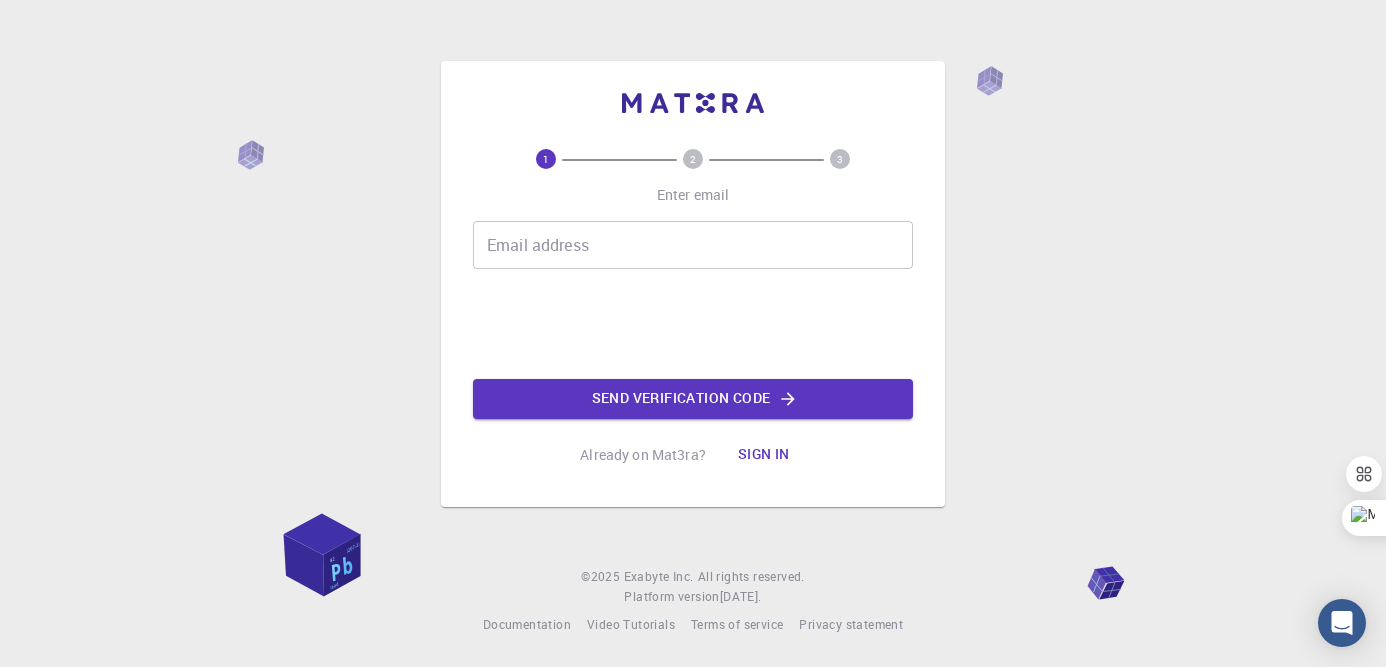 click on "Email address" at bounding box center (693, 245) 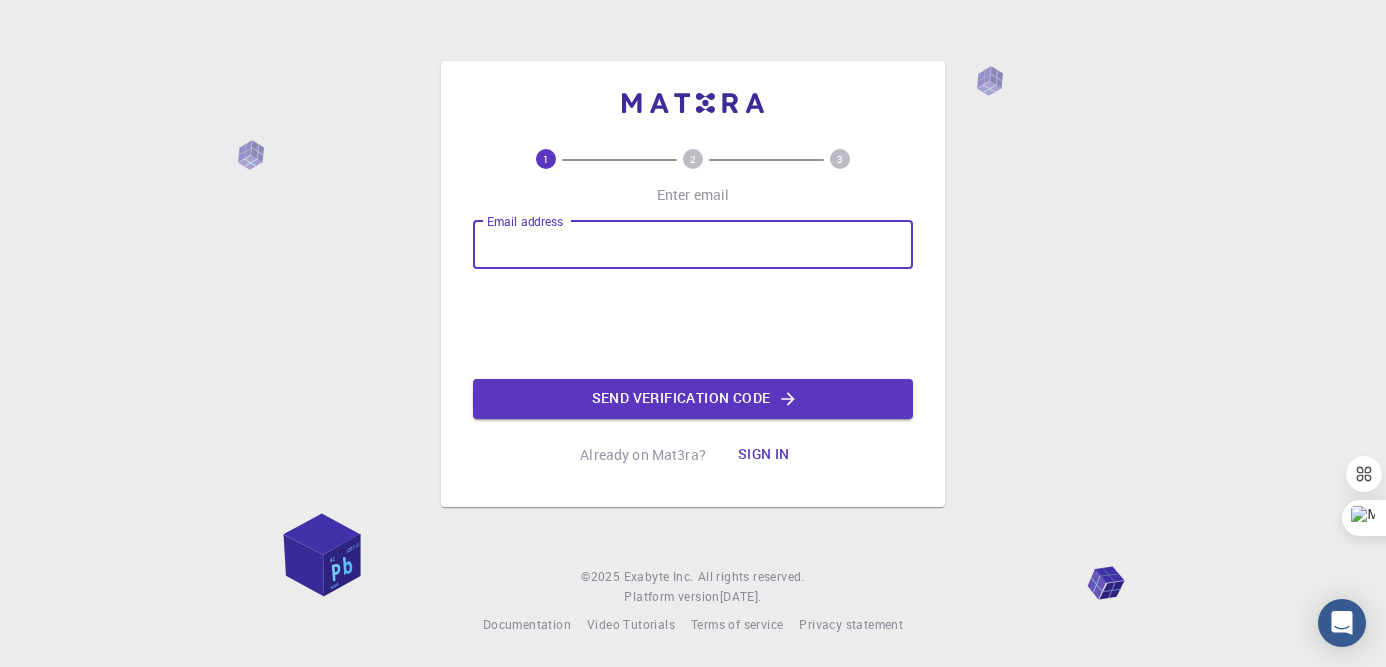 type on "[EMAIL_ADDRESS][DOMAIN_NAME]" 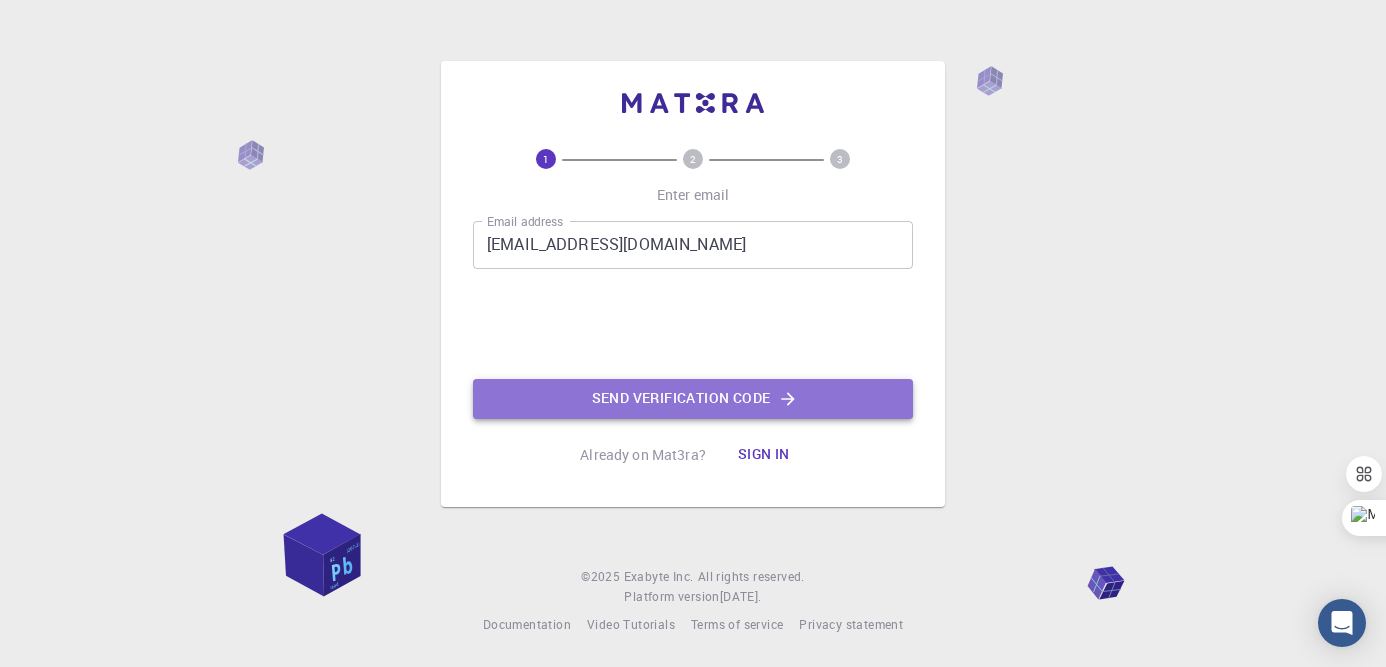 click on "Send verification code" 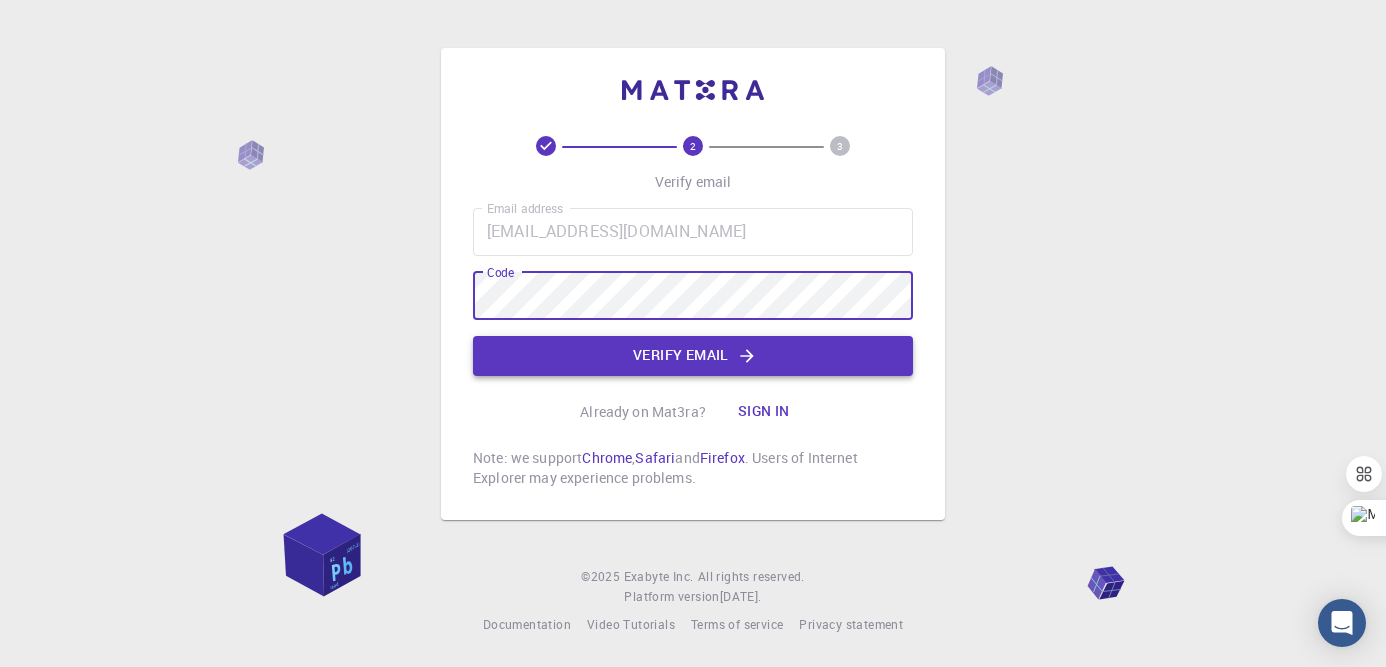 click on "Verify email" 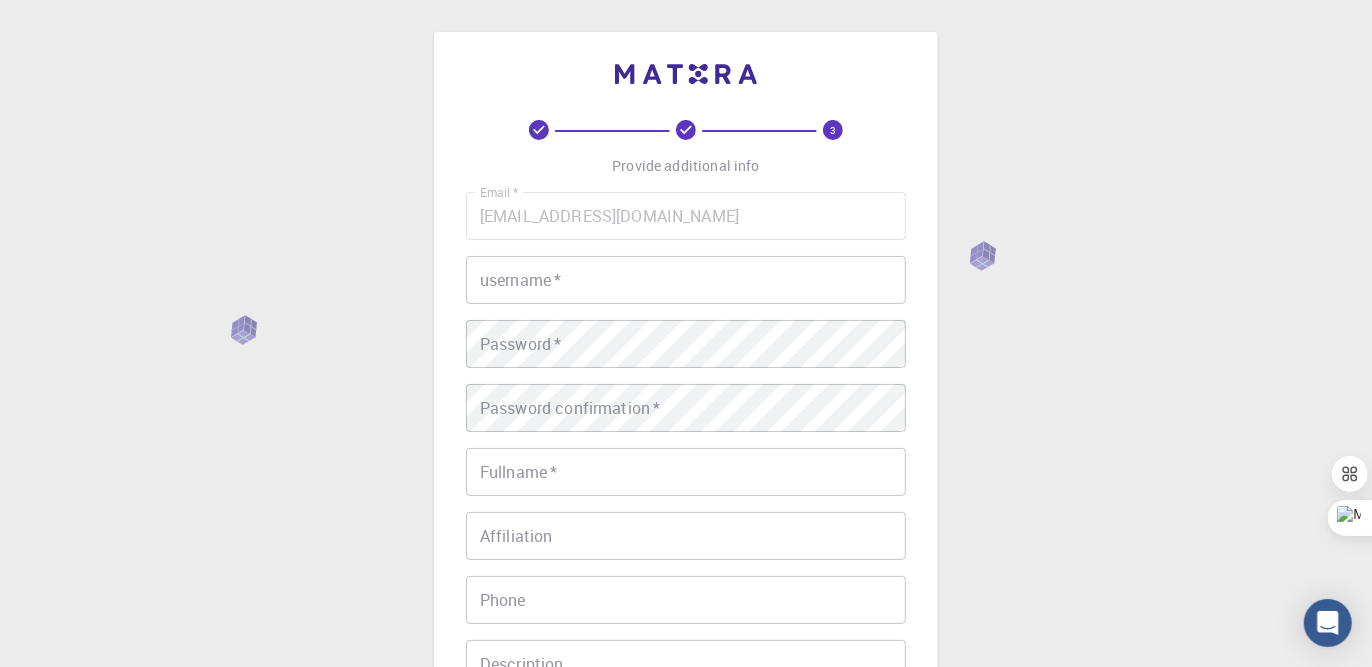 scroll, scrollTop: 90, scrollLeft: 0, axis: vertical 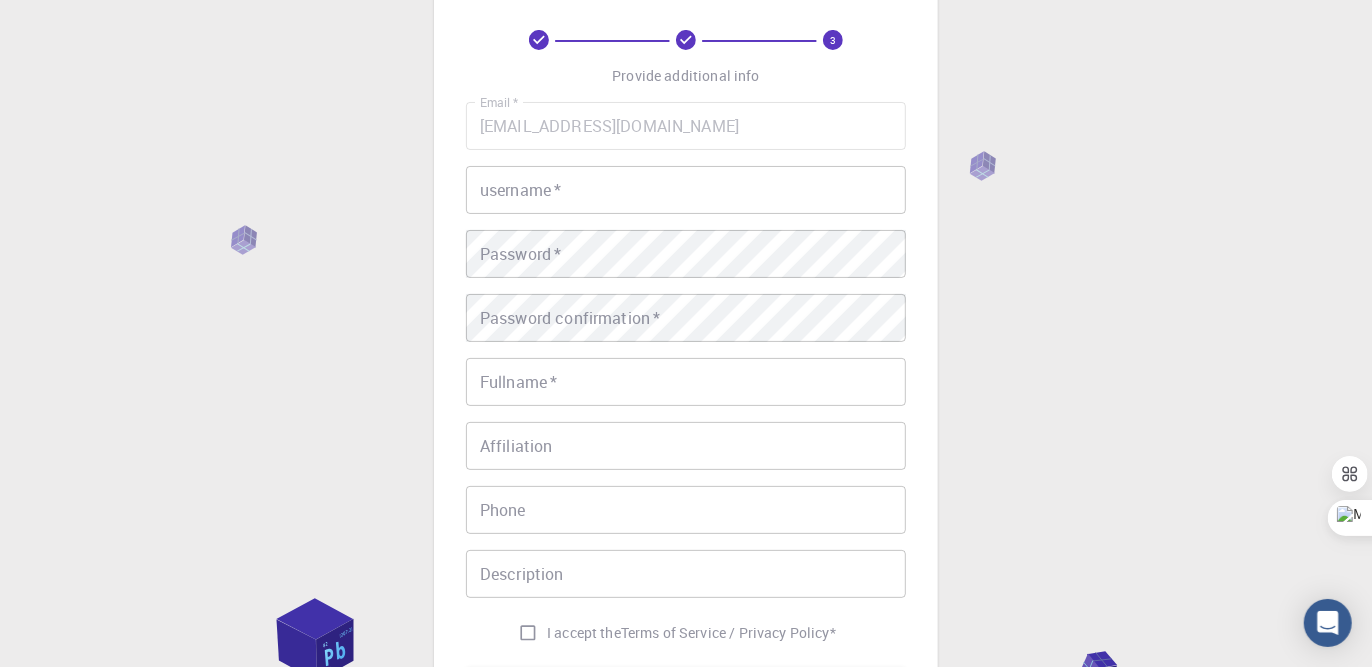 click on "username   *" at bounding box center (686, 190) 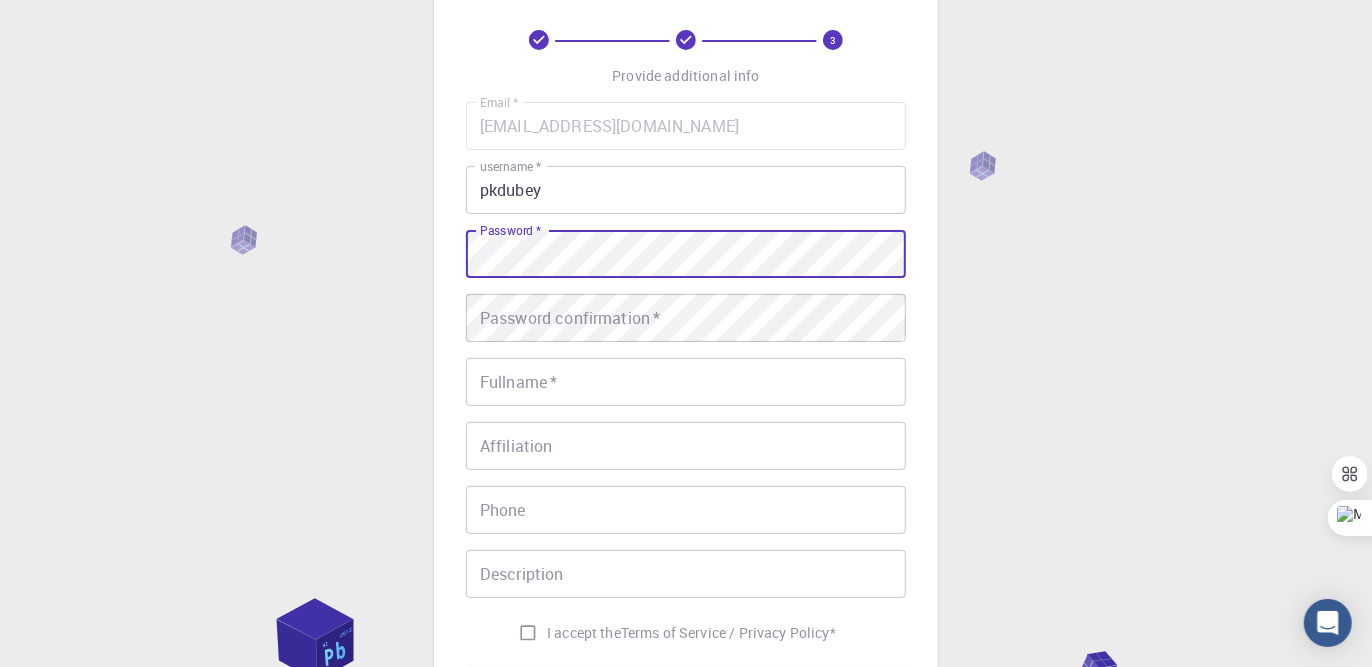 click on "pkdubey" at bounding box center (686, 190) 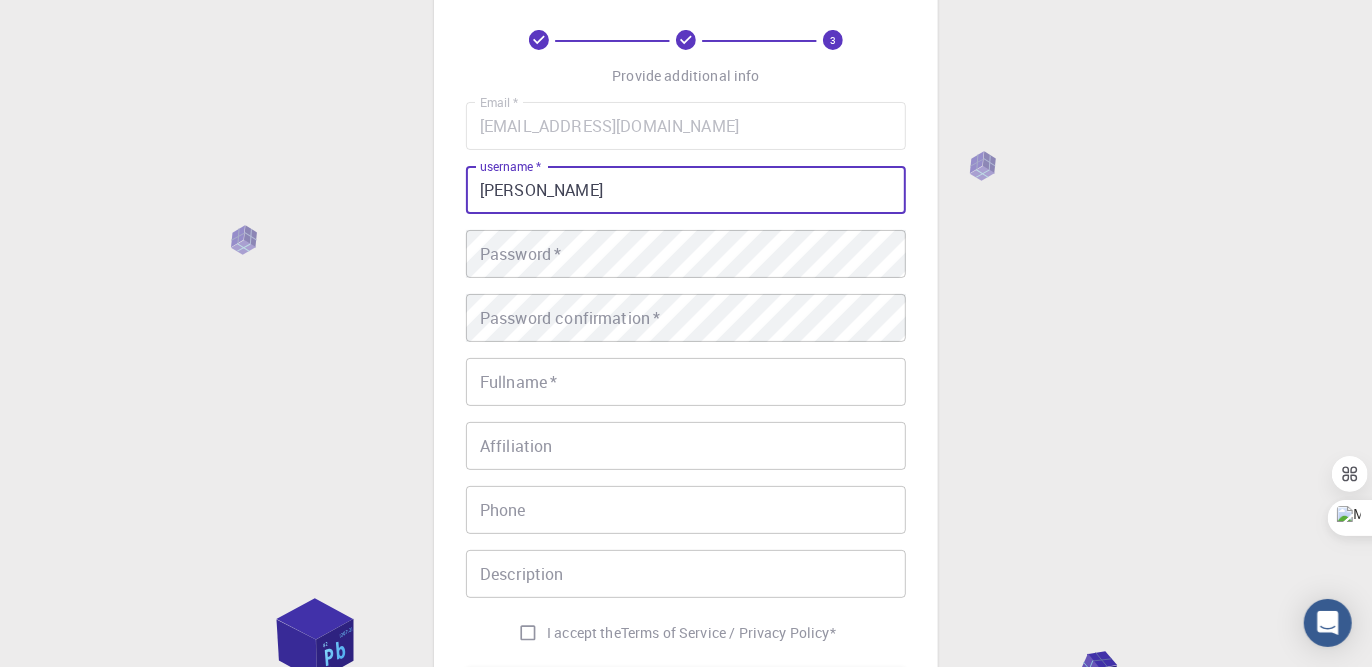 click on "pawandubey" at bounding box center (686, 190) 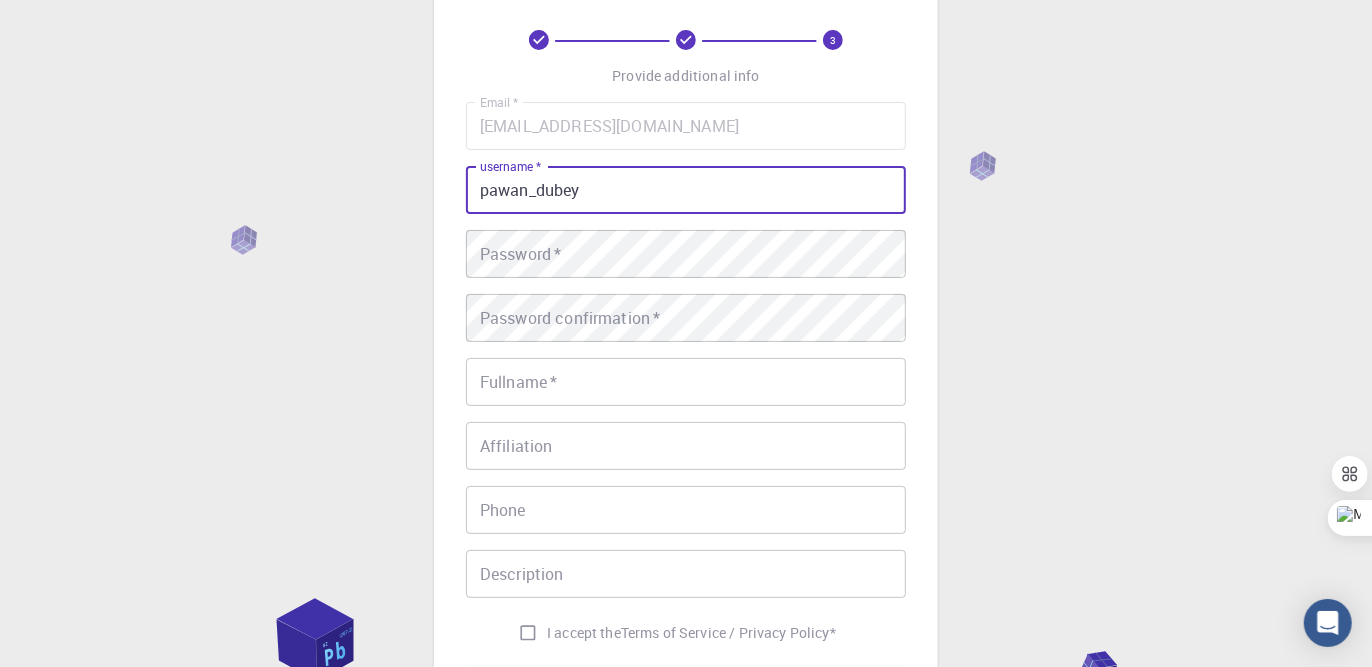 type on "pawandubey" 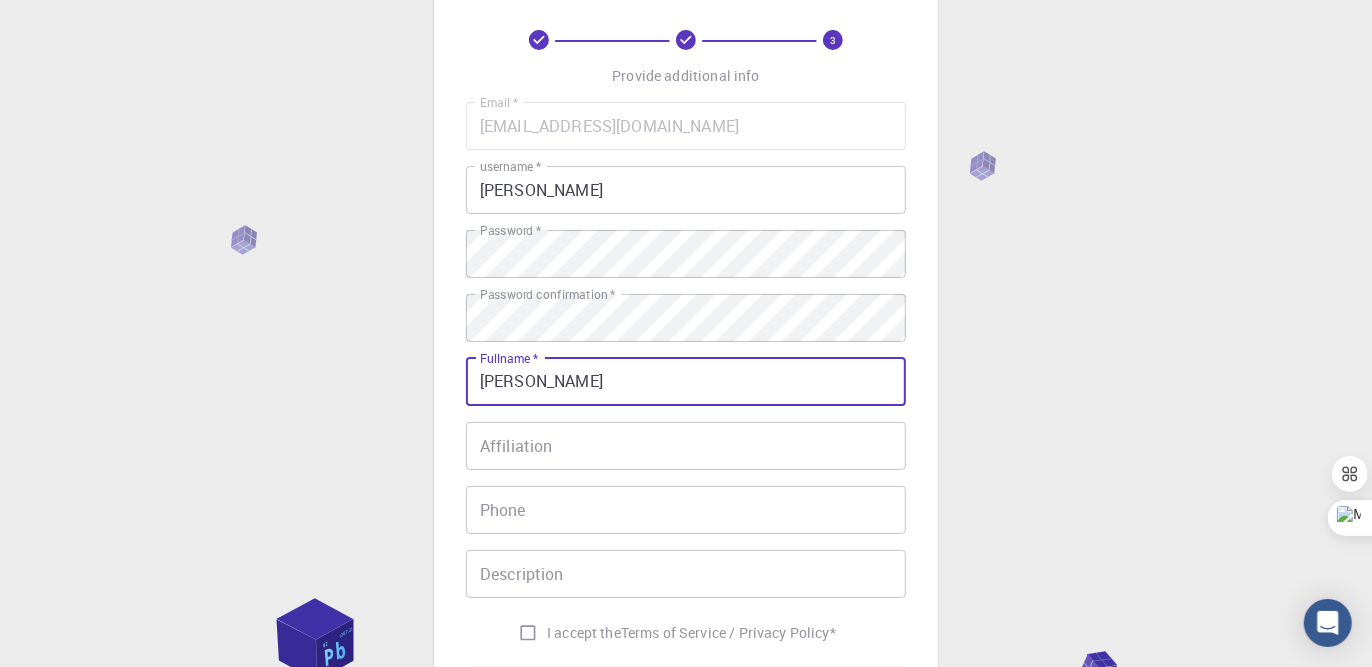 type on "Pawan Kumar Dbey" 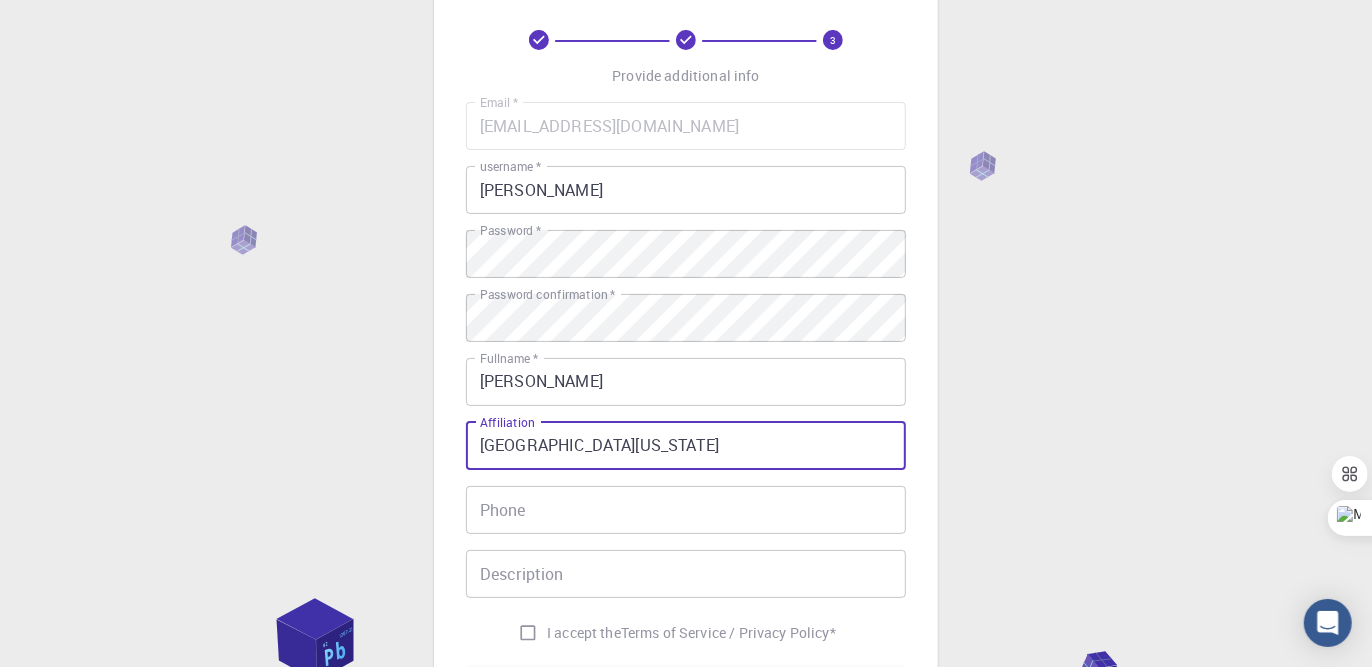 type on "University of Connecticut" 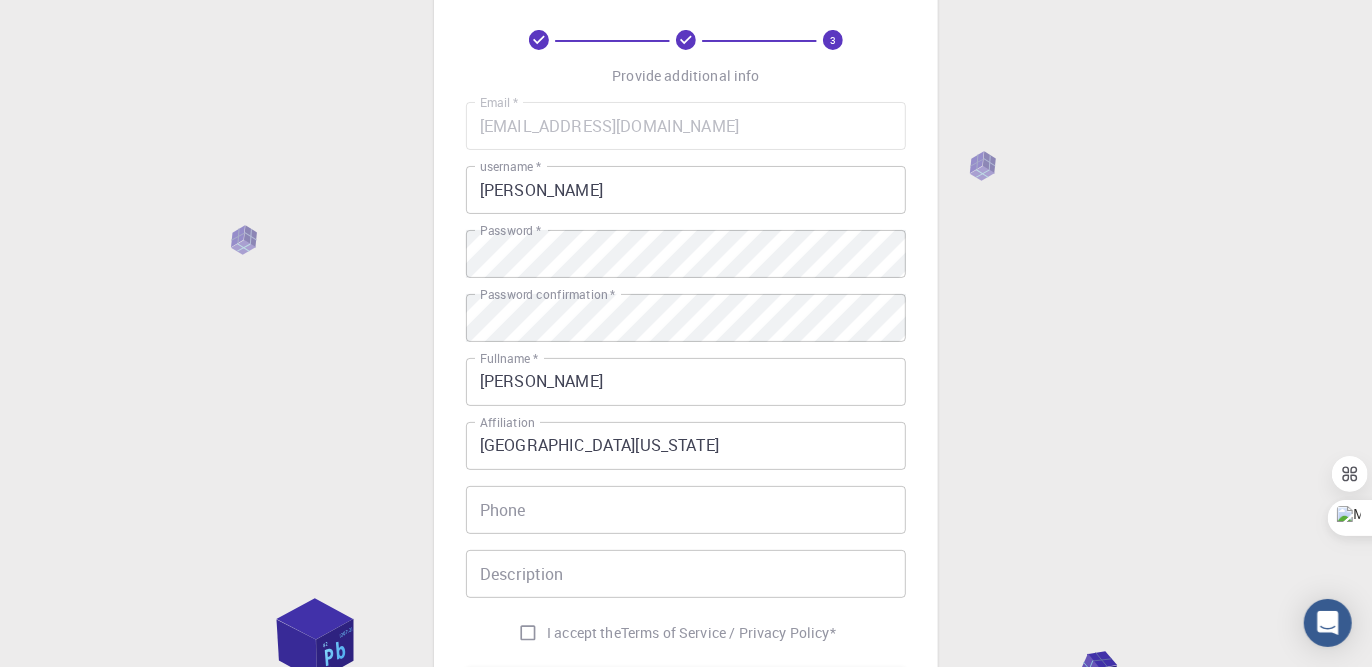 click on "3 Provide additional info Email   * pawan.dubey@uconn.edu Email   * username   * pawandubey username   * Password   * Password   * Password confirmation   * Password confirmation   * Fullname   * Pawan Kumar Dbey Fullname   * Affiliation University of Connecticut Affiliation Phone Phone Description Description I accept the  Terms of Service / Privacy Policy  * REGISTER Already on Mat3ra? Sign in ©  2025   Exabyte Inc.   All rights reserved. Platform version  2025.6.26 . Documentation Video Tutorials Terms of service Privacy statement" at bounding box center [686, 419] 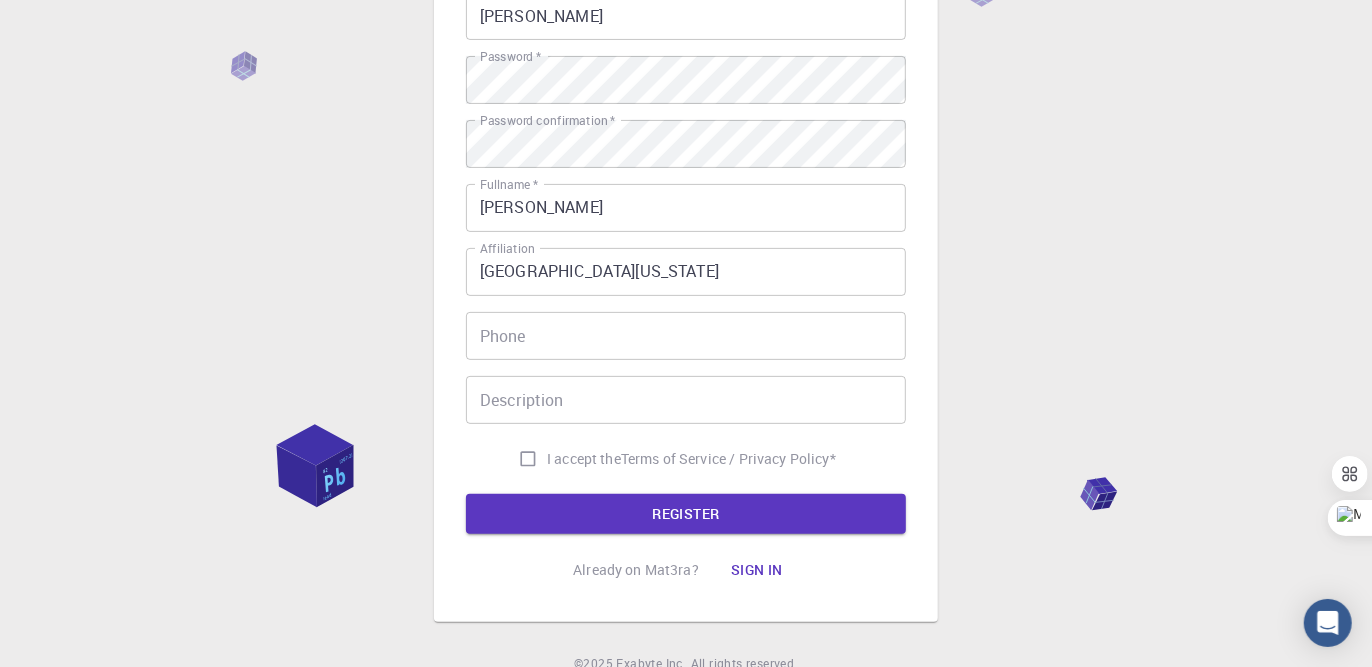 scroll, scrollTop: 272, scrollLeft: 0, axis: vertical 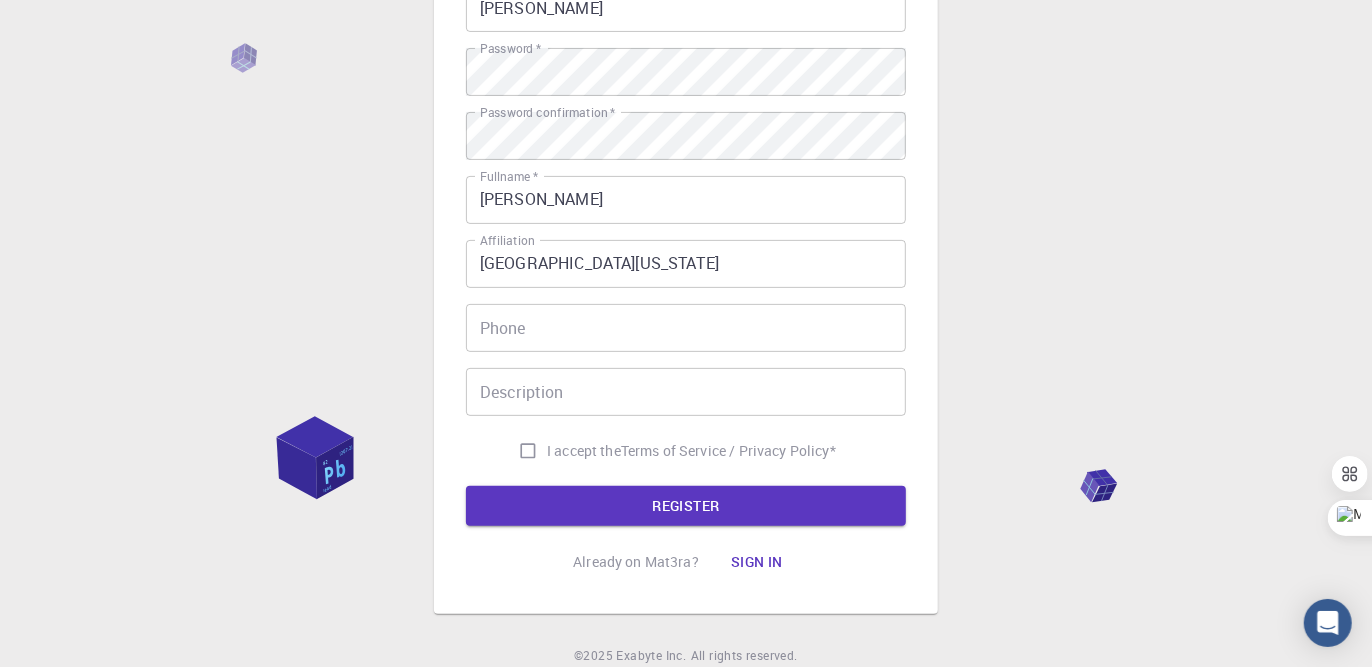 click on "I accept the  Terms of Service / Privacy Policy  *" at bounding box center [528, 451] 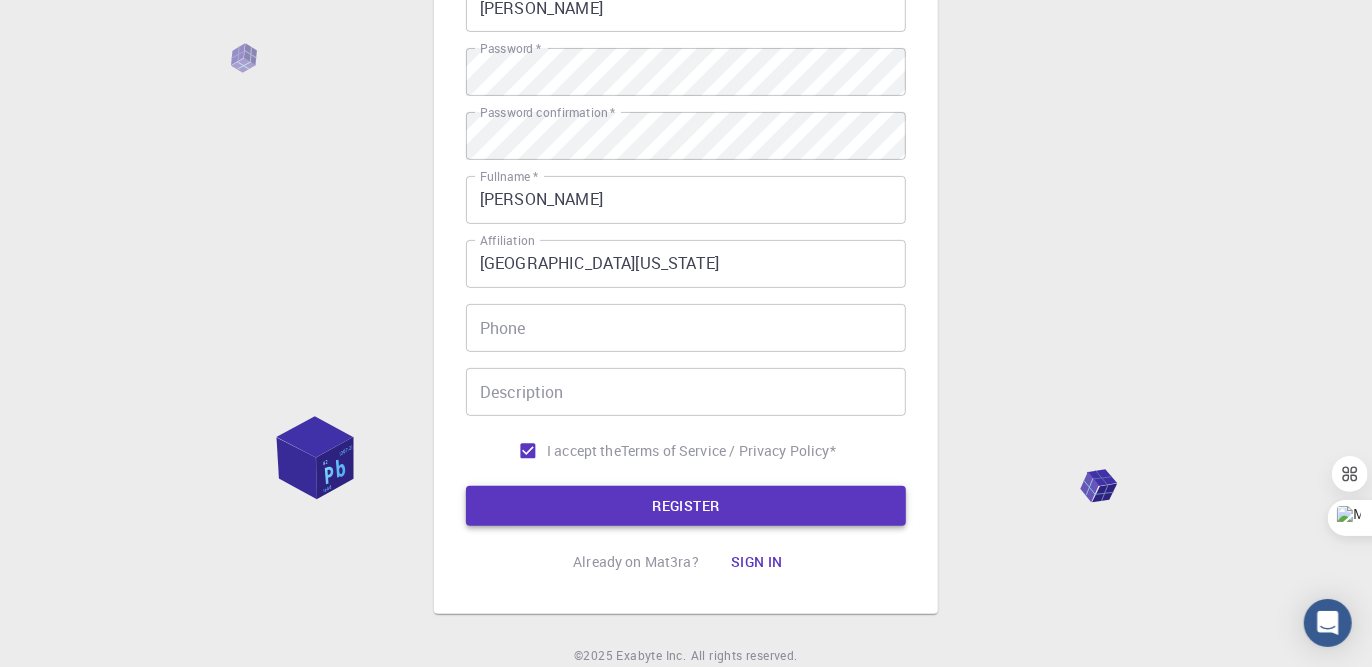 click on "REGISTER" at bounding box center (686, 506) 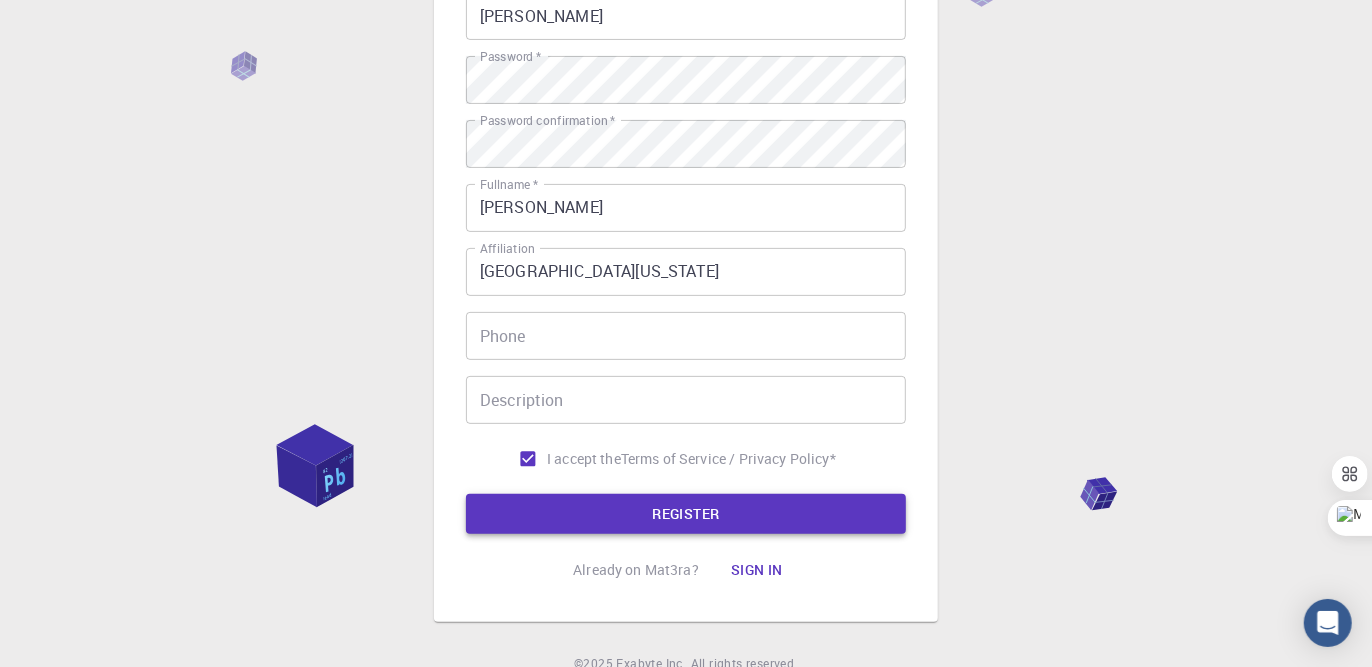 scroll, scrollTop: 272, scrollLeft: 0, axis: vertical 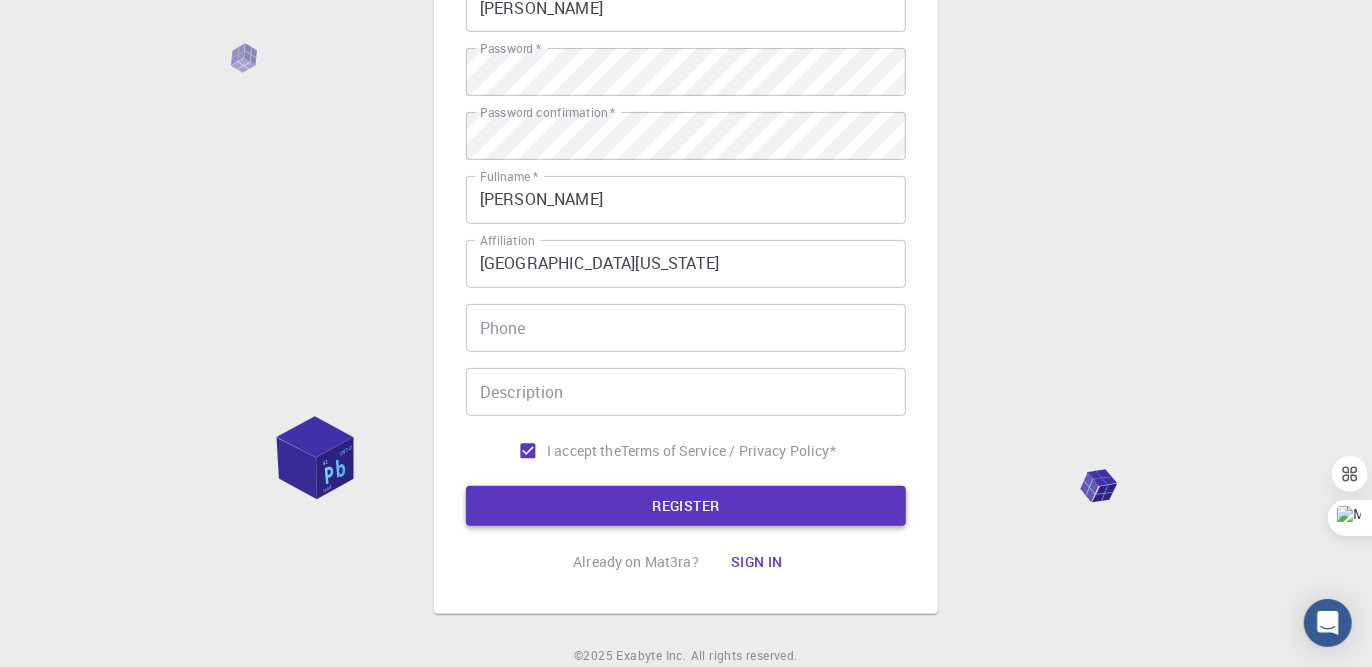 click on "REGISTER" at bounding box center (686, 506) 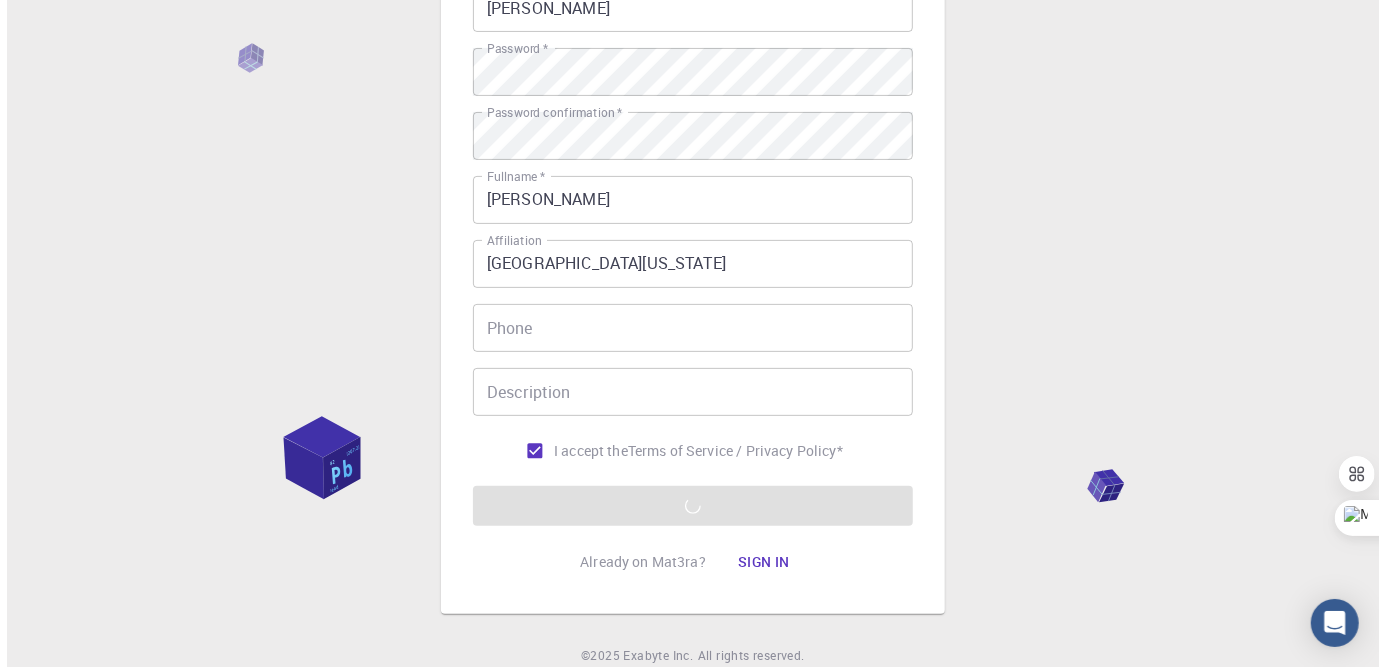 scroll, scrollTop: 0, scrollLeft: 0, axis: both 